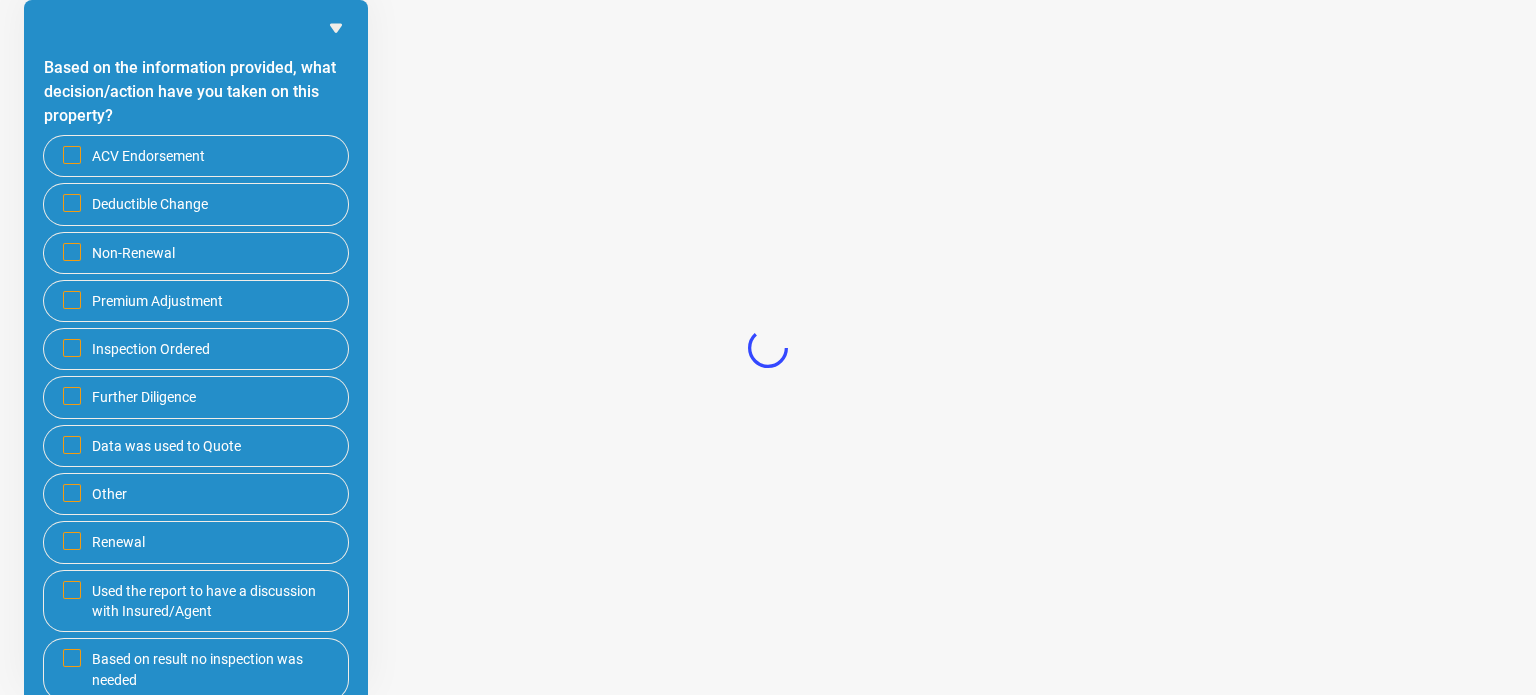 scroll, scrollTop: 0, scrollLeft: 0, axis: both 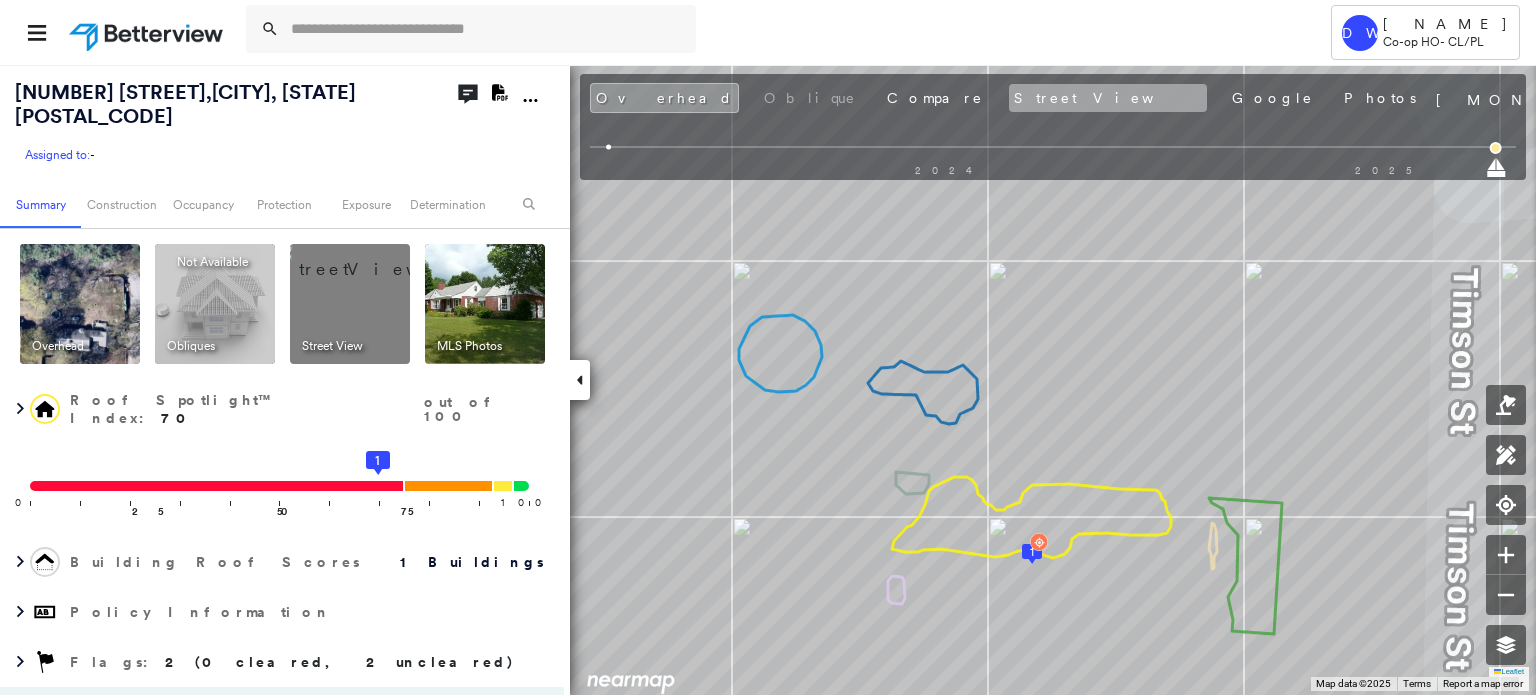 click on "Street View" at bounding box center [1108, 98] 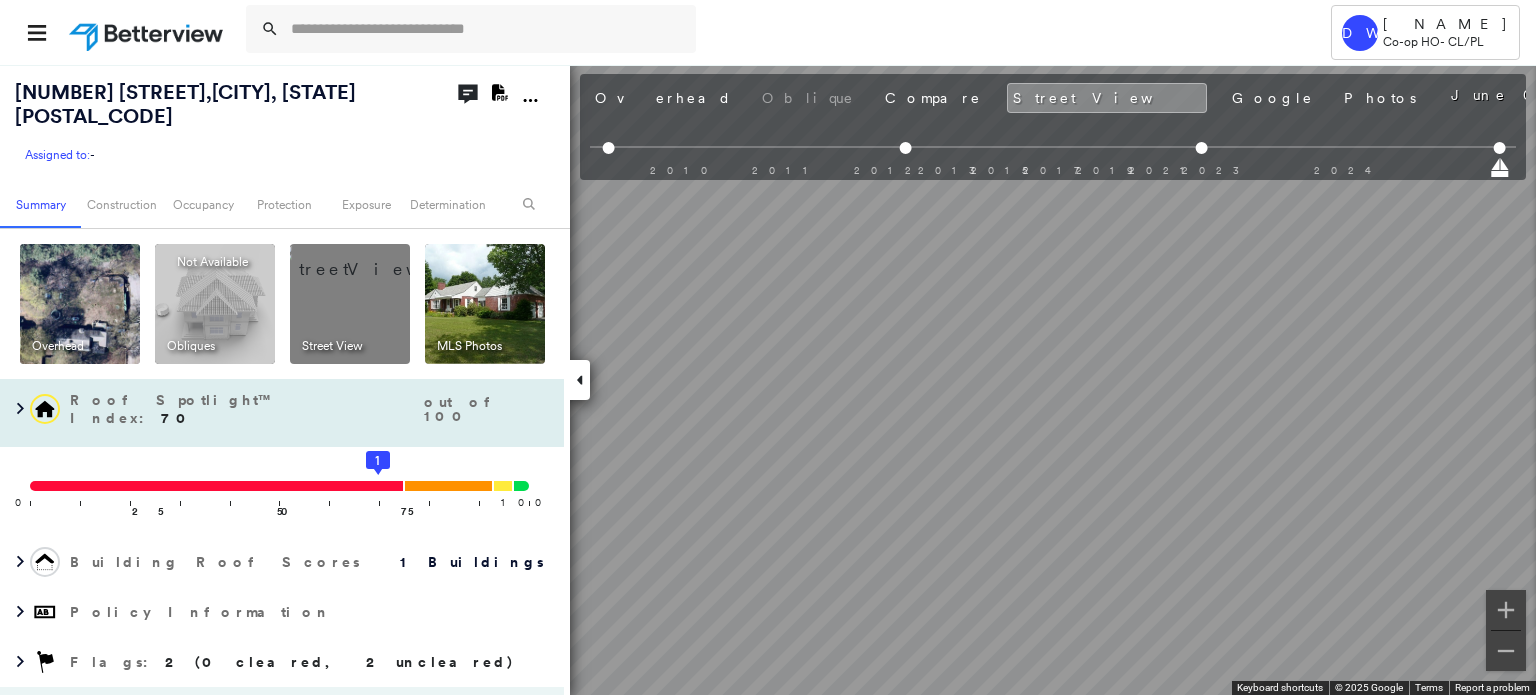 click on "[NUMBER] [STREET], [CITY], [STATE] [POSTAL_CODE] Assigned to: - Assigned to: - Assigned to: - Open Comments Download PDF Report Summary Construction Occupancy Protection Exposure Determination Overhead Obliques Not Available ; Street View MLS Photos Roof Spotlight™ Index : 70 out of 100 0 100 25 50 75 1 Building Roof Scores 1 Buildings Policy Information Flags : 2 (0 cleared, 2 uncleared) Copilot Welcome to Copilot! 😊
I'm here to help. You can ask me anything about this property. I might not know everything, but I'm learning more every day! Right now, I am 100% experimental and I might even display something inaccurate. Your questions help me to learn and your understanding helps me to grow! * ​ Construction Roof Spotlights : Staining, Overhang, Chimney, Vent, Satellite Dish Property Features : Playground, Trampoline Roof Size & Shape : 1 building - Gable | Asphalt Shingle Assessor and MLS Details Property Lookup BuildZoom - Building Permit Data and Analysis Occupancy Ownership Place Detail Geocode" at bounding box center [768, 379] 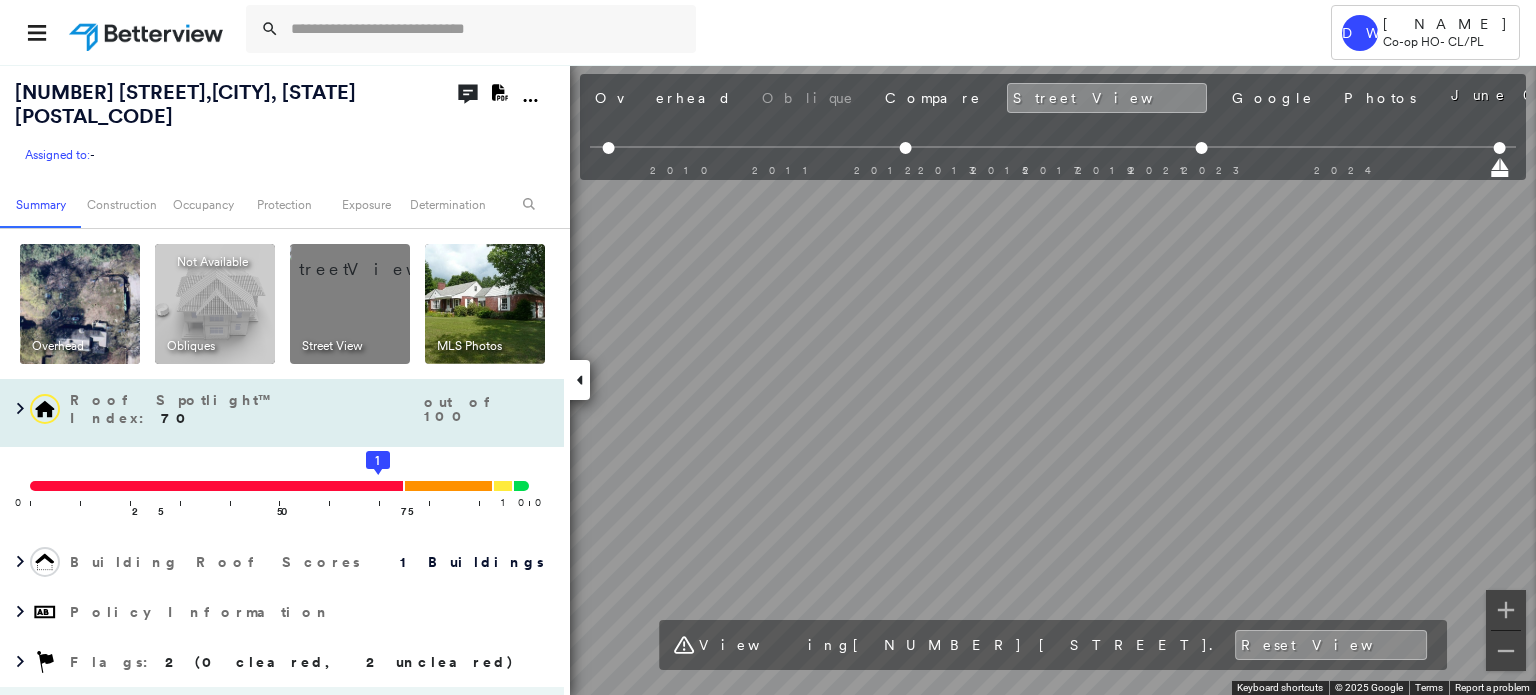 click on "[NUMBER] [STREET], [CITY], [STATE] [POSTAL_CODE] Assigned to: - Assigned to: - Assigned to: - Open Comments Download PDF Report Summary Construction Occupancy Protection Exposure Determination Overhead Obliques Not Available ; Street View MLS Photos Roof Spotlight™ Index : 70 out of 100 0 100 25 50 75 1 Building Roof Scores 1 Buildings Policy Information Flags : 2 (0 cleared, 2 uncleared) Copilot Welcome to Copilot! 😊
I'm here to help. You can ask me anything about this property. I might not know everything, but I'm learning more every day! Right now, I am 100% experimental and I might even display something inaccurate. Your questions help me to learn and your understanding helps me to grow! * ​ Construction Roof Spotlights : Staining, Overhang, Chimney, Vent, Satellite Dish Property Features : Playground, Trampoline Roof Size & Shape : 1 building - Gable | Asphalt Shingle Assessor and MLS Details Property Lookup BuildZoom - Building Permit Data and Analysis Occupancy Ownership Place Detail Geocode" at bounding box center (768, 379) 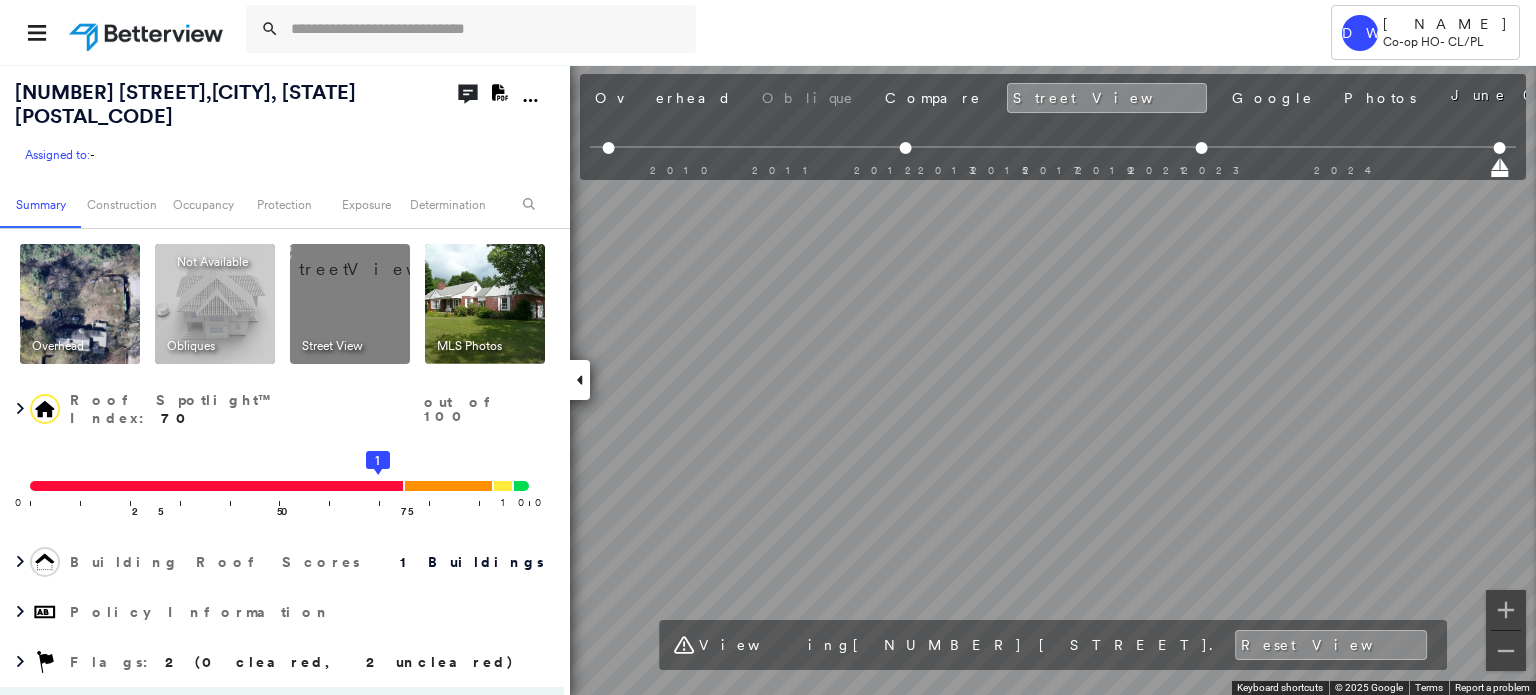 click on "[NUMBER] [STREET], [CITY], [STATE] [POSTAL_CODE] Assigned to: - Assigned to: - Assigned to: - Open Comments Download PDF Report Summary Construction Occupancy Protection Exposure Determination Overhead Obliques Not Available ; Street View MLS Photos Roof Spotlight™ Index : 70 out of 100 0 100 25 50 75 1 Building Roof Scores 1 Buildings Policy Information Flags : 2 (0 cleared, 2 uncleared) Copilot Welcome to Copilot! 😊
I'm here to help. You can ask me anything about this property. I might not know everything, but I'm learning more every day! Right now, I am 100% experimental and I might even display something inaccurate. Your questions help me to learn and your understanding helps me to grow! * ​ Construction Roof Spotlights : Staining, Overhang, Chimney, Vent, Satellite Dish Property Features : Playground, Trampoline Roof Size & Shape : 1 building - Gable | Asphalt Shingle Assessor and MLS Details Property Lookup BuildZoom - Building Permit Data and Analysis Occupancy Ownership Place Detail Geocode" at bounding box center [768, 379] 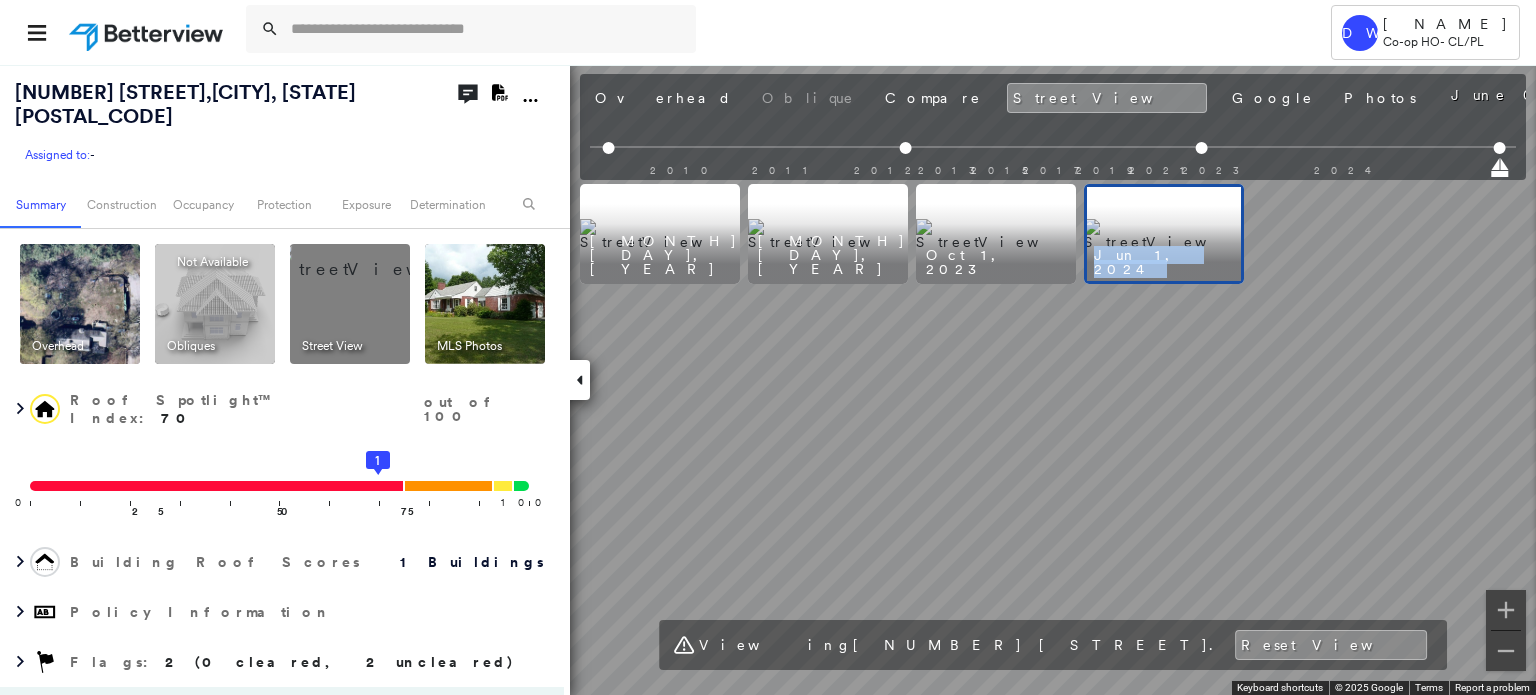 click on "[NUMBER] [STREET], [CITY], [STATE] [POSTAL_CODE] Assigned to: - Assigned to: - Assigned to: - Open Comments Download PDF Report Summary Construction Occupancy Protection Exposure Determination Overhead Obliques Not Available ; Street View MLS Photos Roof Spotlight™ Index : 70 out of 100 0 100 25 50 75 1 Building Roof Scores 1 Buildings Policy Information Flags : 2 (0 cleared, 2 uncleared) Copilot Welcome to Copilot! 😊
I'm here to help. You can ask me anything about this property. I might not know everything, but I'm learning more every day! Right now, I am 100% experimental and I might even display something inaccurate. Your questions help me to learn and your understanding helps me to grow! * ​ Construction Roof Spotlights : Staining, Overhang, Chimney, Vent, Satellite Dish Property Features : Playground, Trampoline Roof Size & Shape : 1 building - Gable | Asphalt Shingle Assessor and MLS Details Property Lookup BuildZoom - Building Permit Data and Analysis Occupancy Ownership Place Detail Geocode" at bounding box center [768, 379] 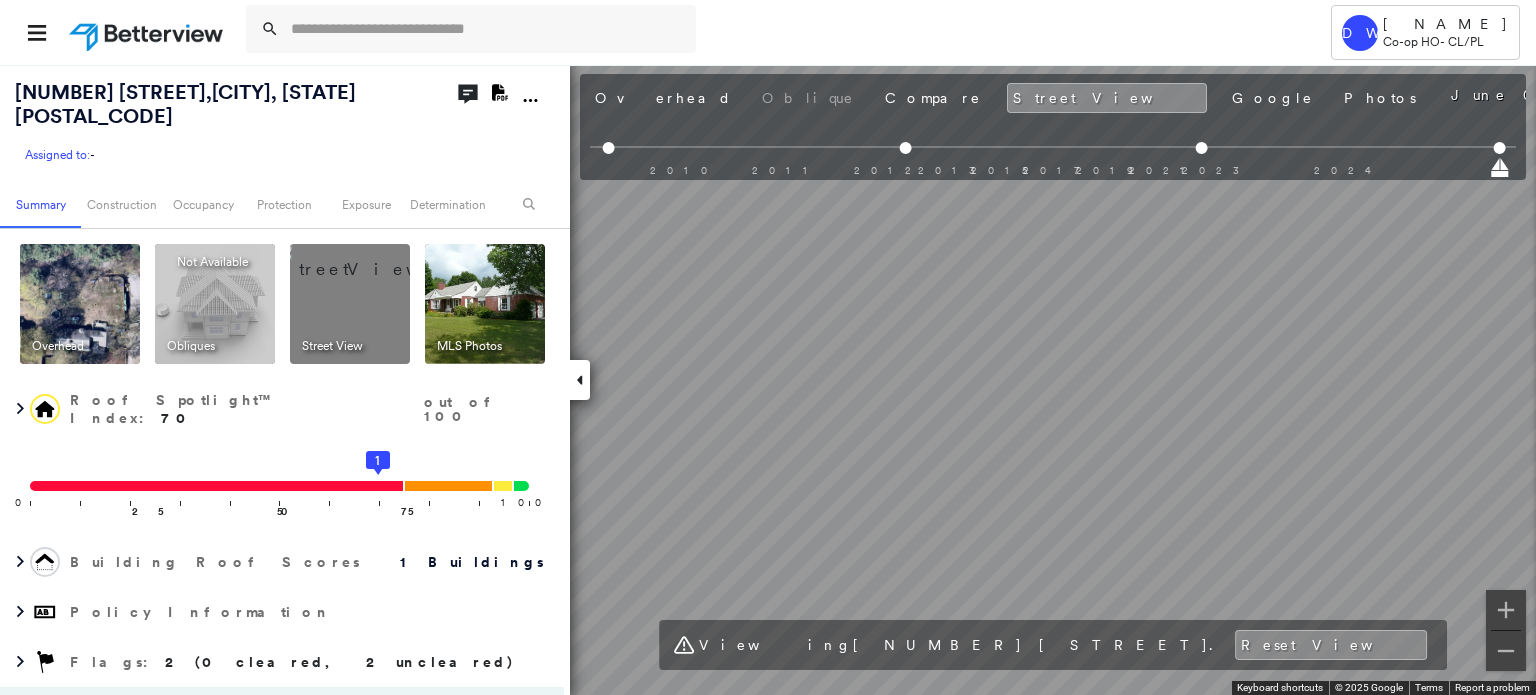 drag, startPoint x: 1152, startPoint y: 241, endPoint x: 566, endPoint y: 355, distance: 596.9858 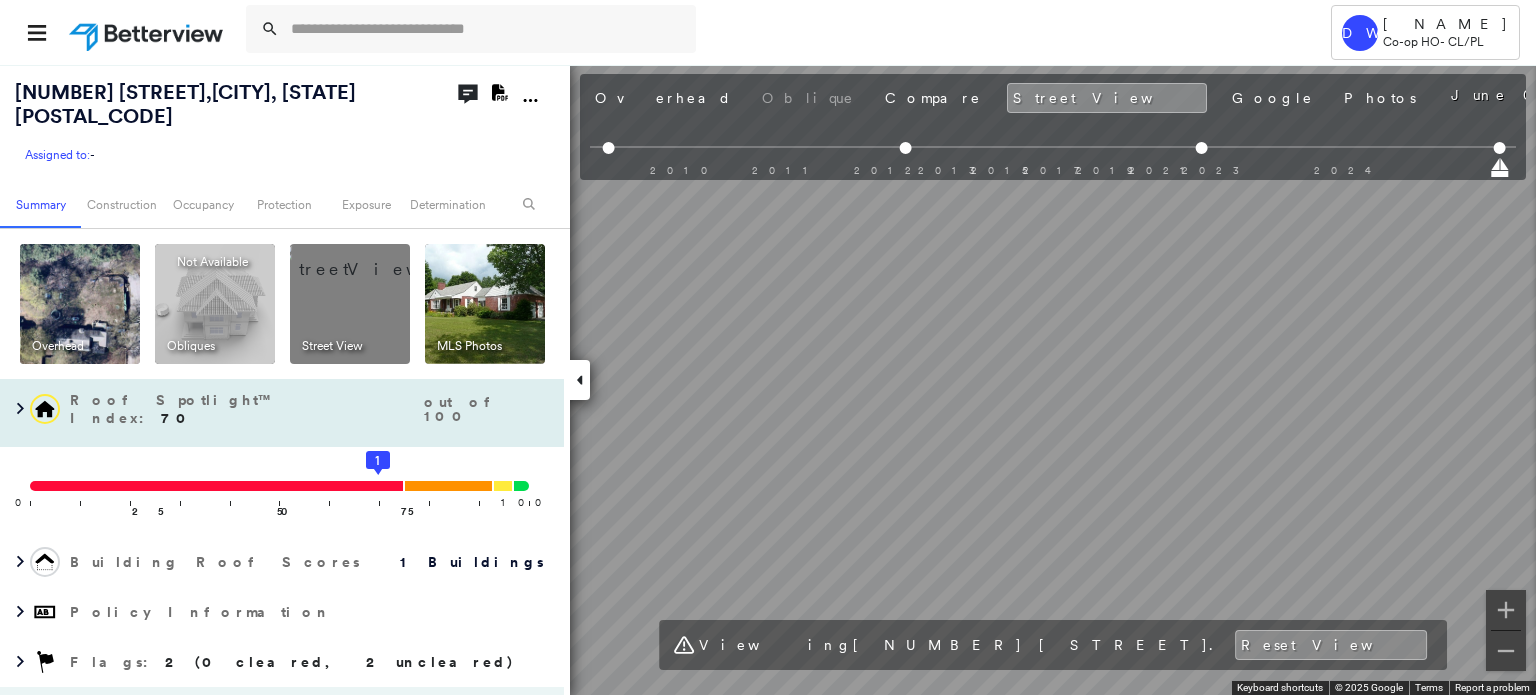 click on "[NUMBER] [STREET], [CITY], [STATE] [POSTAL_CODE] Assigned to: - Assigned to: - Assigned to: - Open Comments Download PDF Report Summary Construction Occupancy Protection Exposure Determination Overhead Obliques Not Available ; Street View MLS Photos Roof Spotlight™ Index : 70 out of 100 0 100 25 50 75 1 Building Roof Scores 1 Buildings Policy Information Flags : 2 (0 cleared, 2 uncleared) Copilot Welcome to Copilot! 😊
I'm here to help. You can ask me anything about this property. I might not know everything, but I'm learning more every day! Right now, I am 100% experimental and I might even display something inaccurate. Your questions help me to learn and your understanding helps me to grow! * ​ Construction Roof Spotlights : Staining, Overhang, Chimney, Vent, Satellite Dish Property Features : Playground, Trampoline Roof Size & Shape : 1 building - Gable | Asphalt Shingle Assessor and MLS Details Property Lookup BuildZoom - Building Permit Data and Analysis Occupancy Ownership Place Detail Geocode" at bounding box center (768, 379) 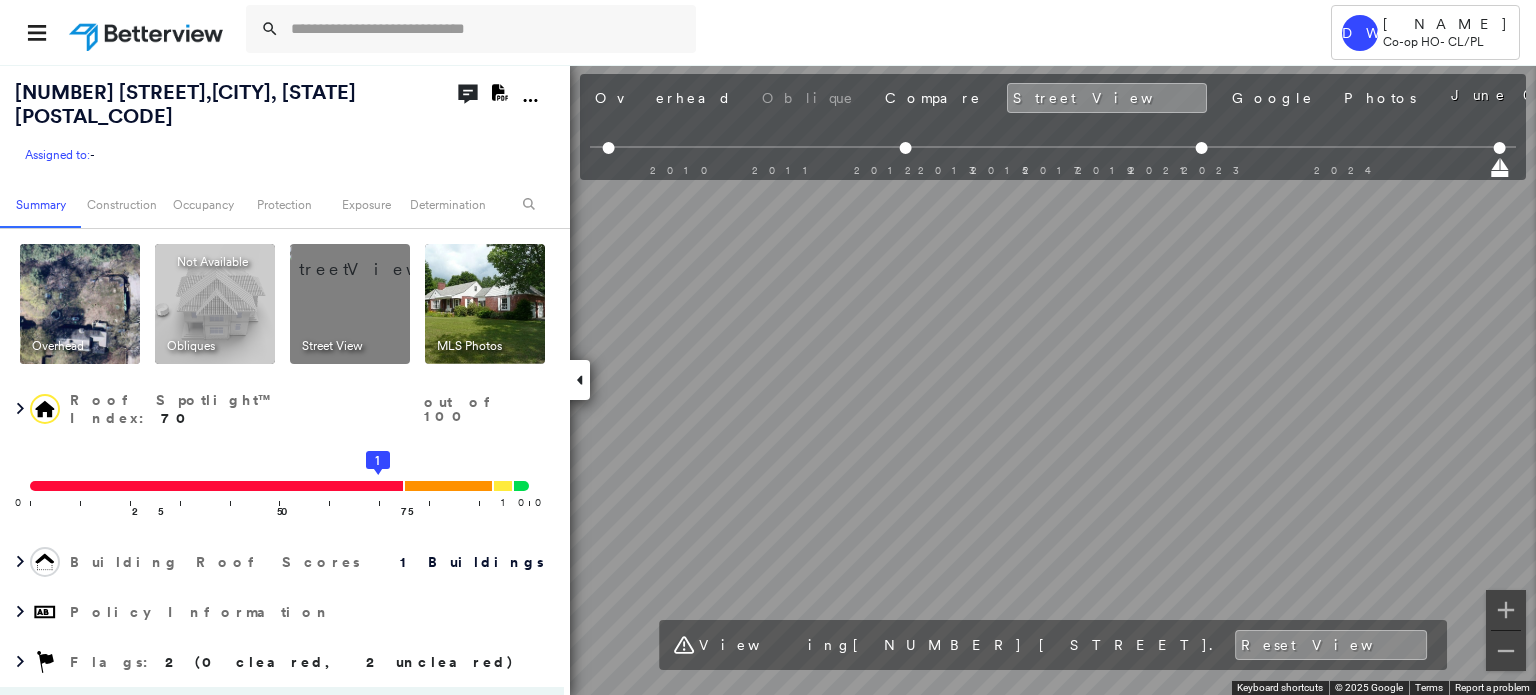 click on "[NUMBER] [STREET], [CITY], [STATE] [POSTAL_CODE] Assigned to: - Assigned to: - Assigned to: - Open Comments Download PDF Report Summary Construction Occupancy Protection Exposure Determination Overhead Obliques Not Available ; Street View MLS Photos Roof Spotlight™ Index : 70 out of 100 0 100 25 50 75 1 Building Roof Scores 1 Buildings Policy Information Flags : 2 (0 cleared, 2 uncleared) Copilot Welcome to Copilot! 😊
I'm here to help. You can ask me anything about this property. I might not know everything, but I'm learning more every day! Right now, I am 100% experimental and I might even display something inaccurate. Your questions help me to learn and your understanding helps me to grow! * ​ Construction Roof Spotlights : Staining, Overhang, Chimney, Vent, Satellite Dish Property Features : Playground, Trampoline Roof Size & Shape : 1 building - Gable | Asphalt Shingle Assessor and MLS Details Property Lookup BuildZoom - Building Permit Data and Analysis Occupancy Ownership Place Detail Geocode" at bounding box center (768, 379) 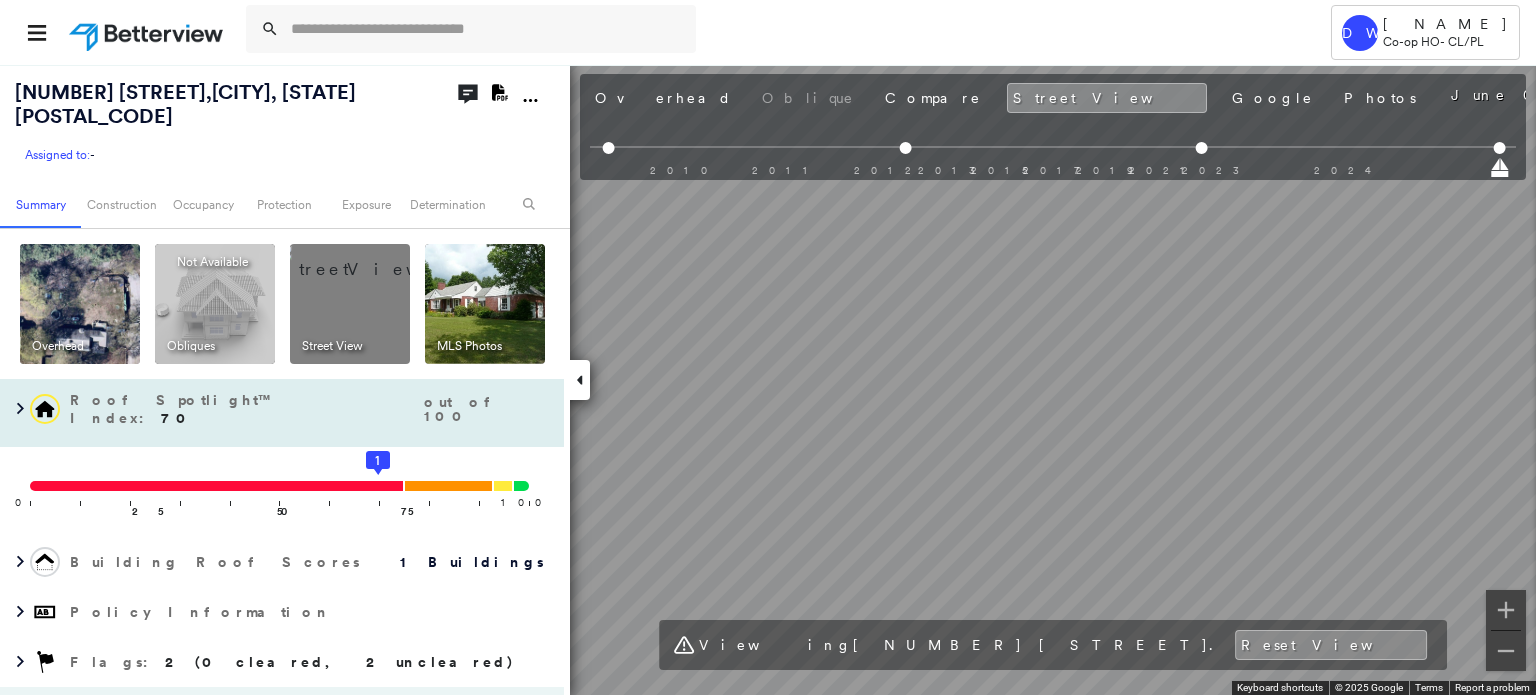 click on "[NUMBER] [STREET], [CITY], [STATE] [POSTAL_CODE] Assigned to: - Assigned to: - Assigned to: - Open Comments Download PDF Report Summary Construction Occupancy Protection Exposure Determination Overhead Obliques Not Available ; Street View MLS Photos Roof Spotlight™ Index : 70 out of 100 0 100 25 50 75 1 Building Roof Scores 1 Buildings Policy Information Flags : 2 (0 cleared, 2 uncleared) Copilot Welcome to Copilot! 😊
I'm here to help. You can ask me anything about this property. I might not know everything, but I'm learning more every day! Right now, I am 100% experimental and I might even display something inaccurate. Your questions help me to learn and your understanding helps me to grow! * ​ Construction Roof Spotlights : Staining, Overhang, Chimney, Vent, Satellite Dish Property Features : Playground, Trampoline Roof Size & Shape : 1 building - Gable | Asphalt Shingle Assessor and MLS Details Property Lookup BuildZoom - Building Permit Data and Analysis Occupancy Ownership Place Detail Geocode" at bounding box center [768, 379] 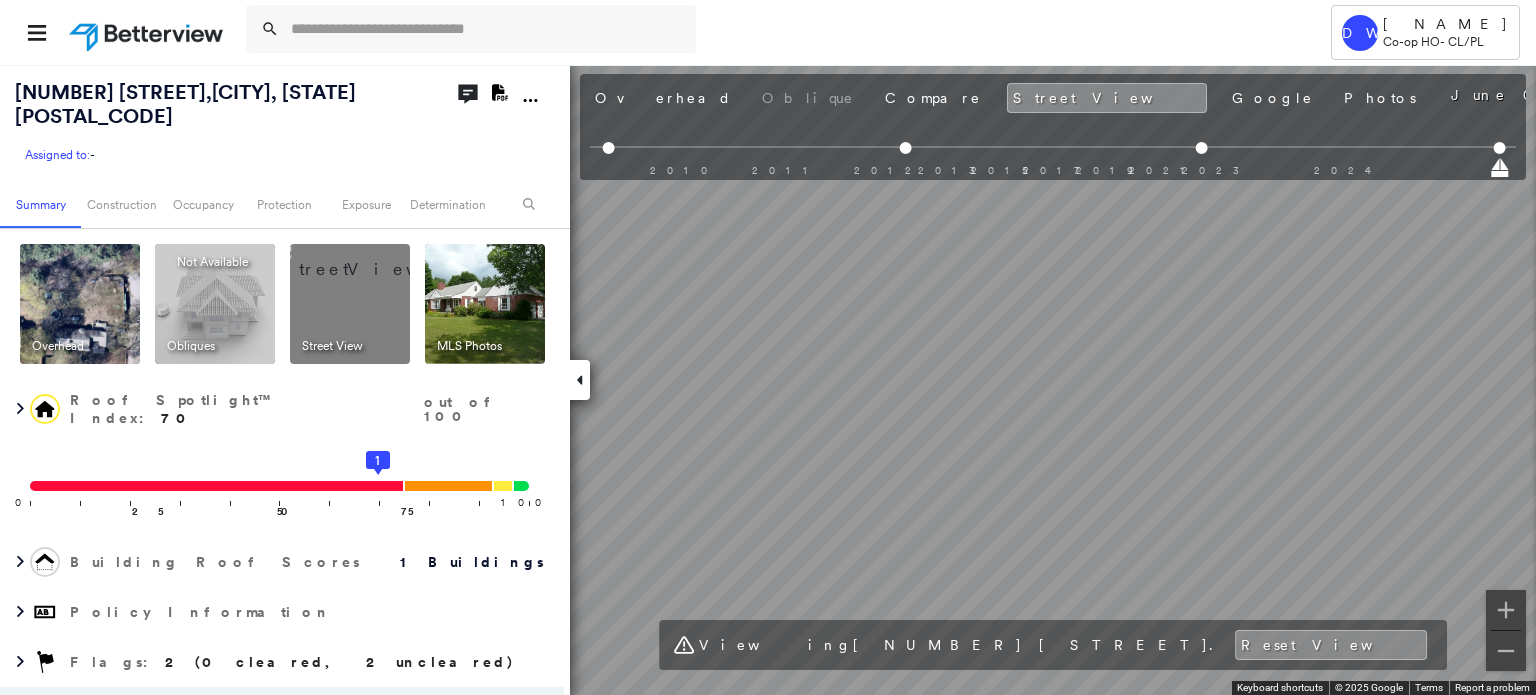 click on "[COMPANY] [NAME] Co-op HO - CL/PL [NUMBER] [STREET], [CITY], [STATE] [POSTAL_CODE] Assigned to: - Assigned to: - Assigned to: - Open Comments Download PDF Report Summary Construction Occupancy Protection Exposure Determination Overhead Obliques Not Available ; Street View MLS Photos Roof Spotlight™ Index : 70 out of 100 0 100 25 50 75 1 Building Roof Scores 1 Buildings Policy Information Flags : 2 (0 cleared, 2 uncleared) Copilot Welcome to Copilot! 😊
I'm here to help. You can ask me anything about this property. I might not know everything, but I'm learning more every day! Right now, I am 100% experimental and I might even display something inaccurate. Your questions help me to learn and your understanding helps me to grow! * ​ Construction Roof Spotlights : Staining, Overhang, Chimney, Vent, Satellite Dish Property Features : Playground, Trampoline Roof Size & Shape : 1 building - Gable | Asphalt Shingle Assessor and MLS Details Property Lookup BuildZoom - Building Permit Data and Analysis" at bounding box center [768, 347] 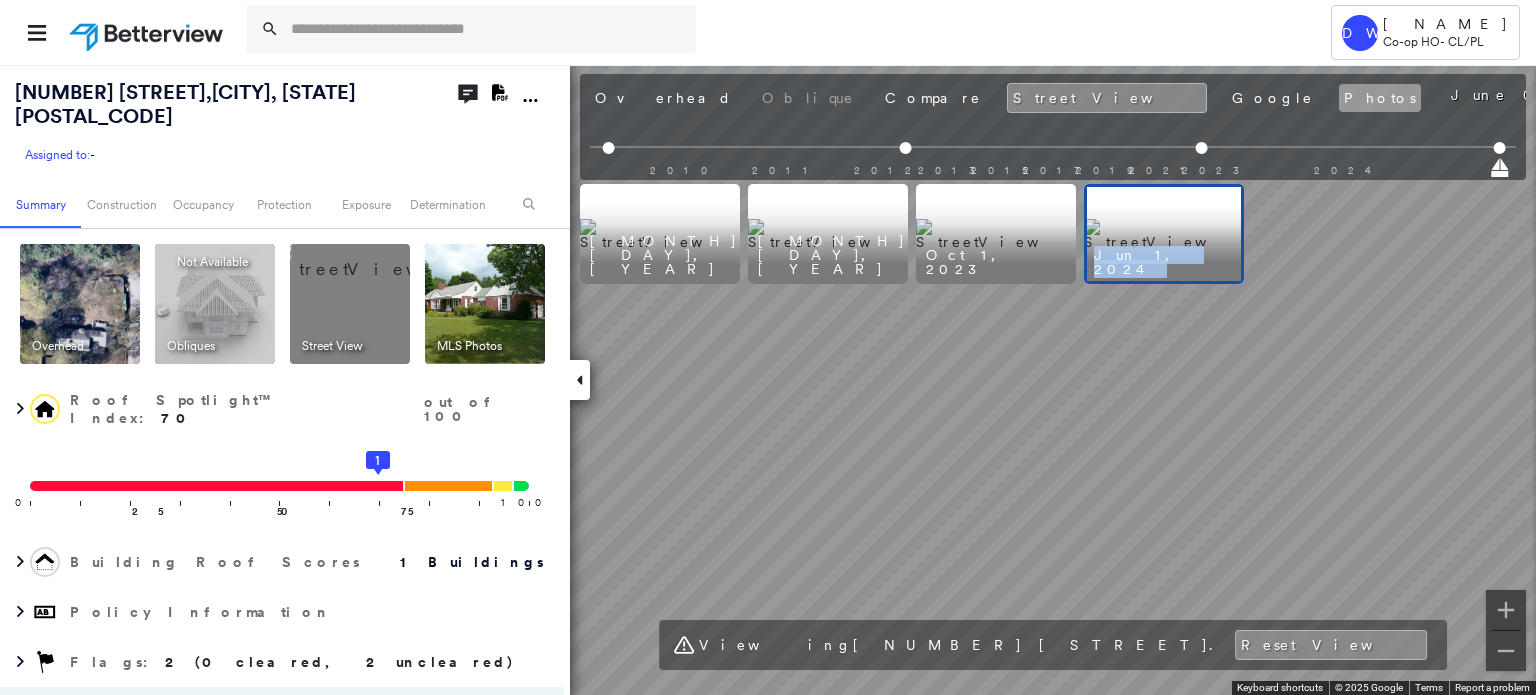 click on "Photos" at bounding box center (1380, 98) 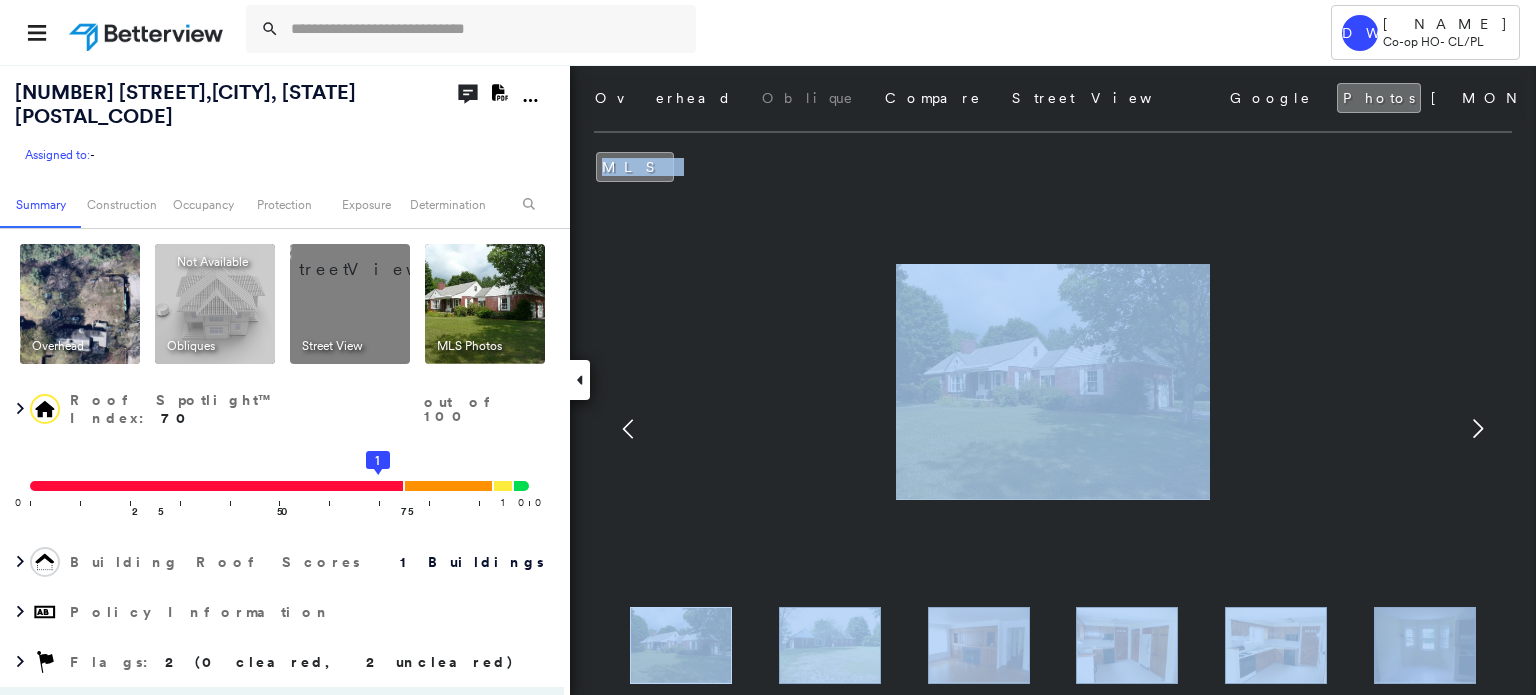 click at bounding box center (1053, 381) 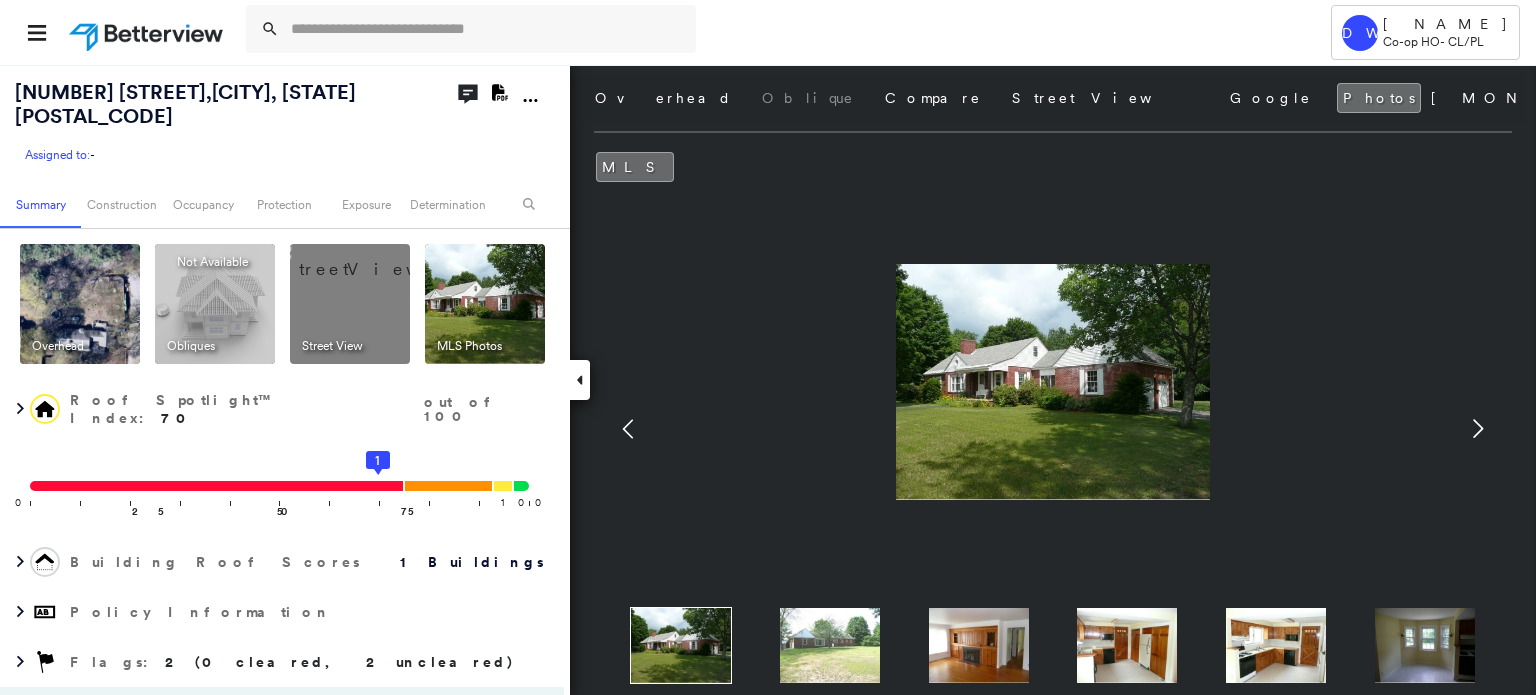 click at bounding box center [1053, 381] 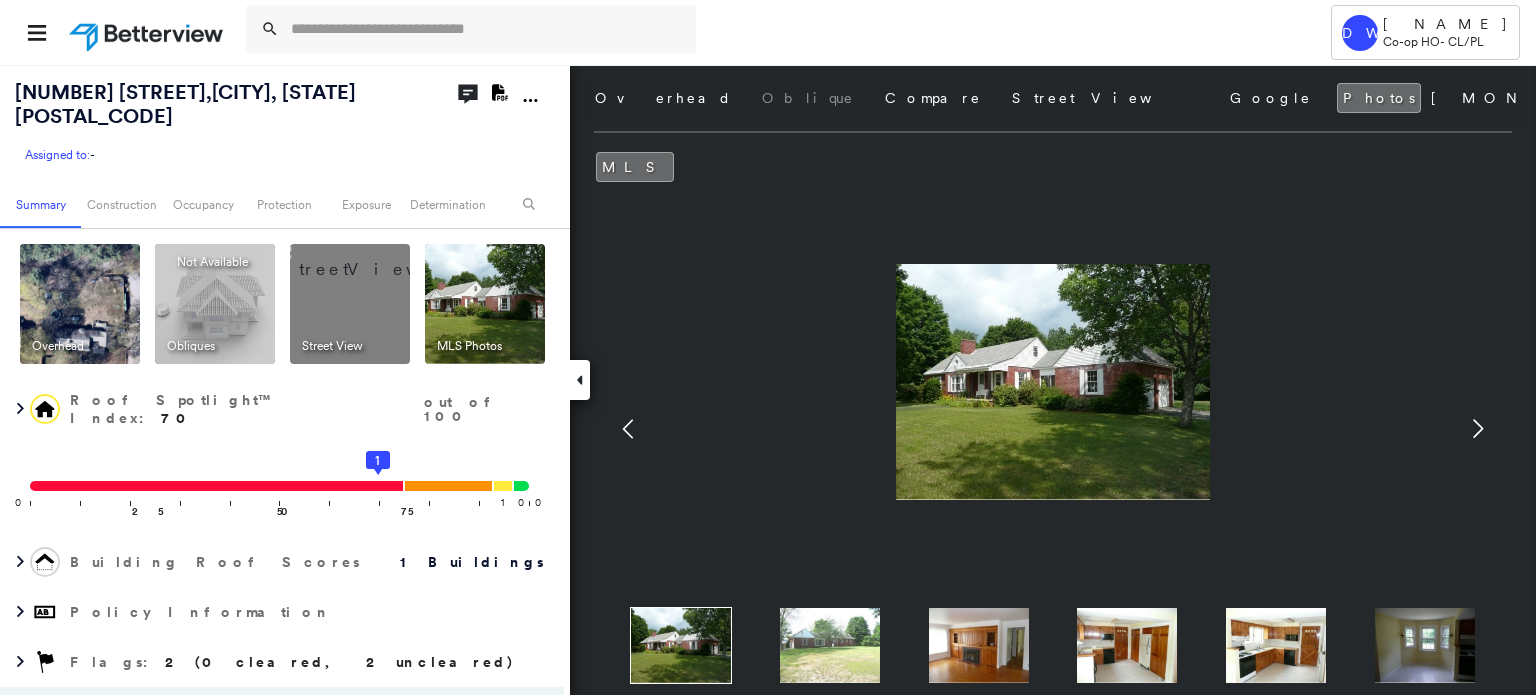 click 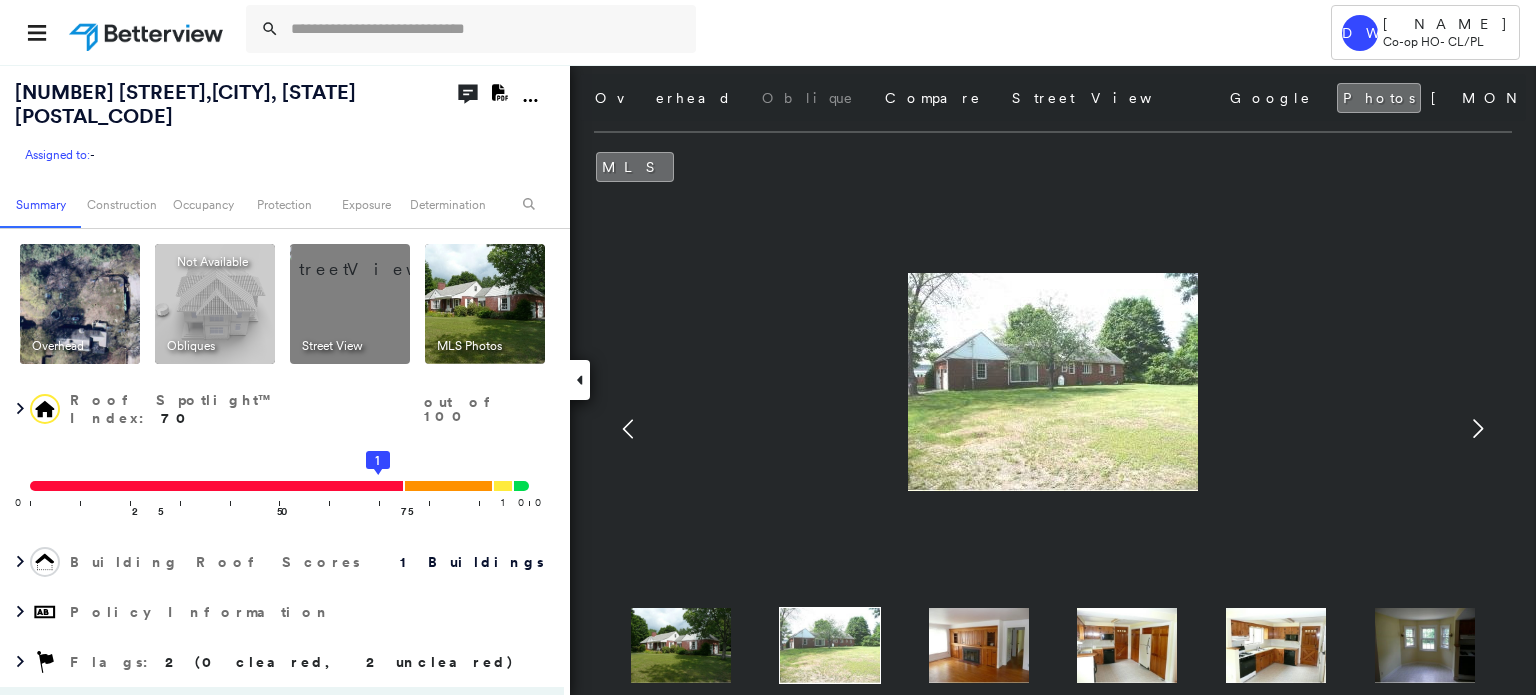 click 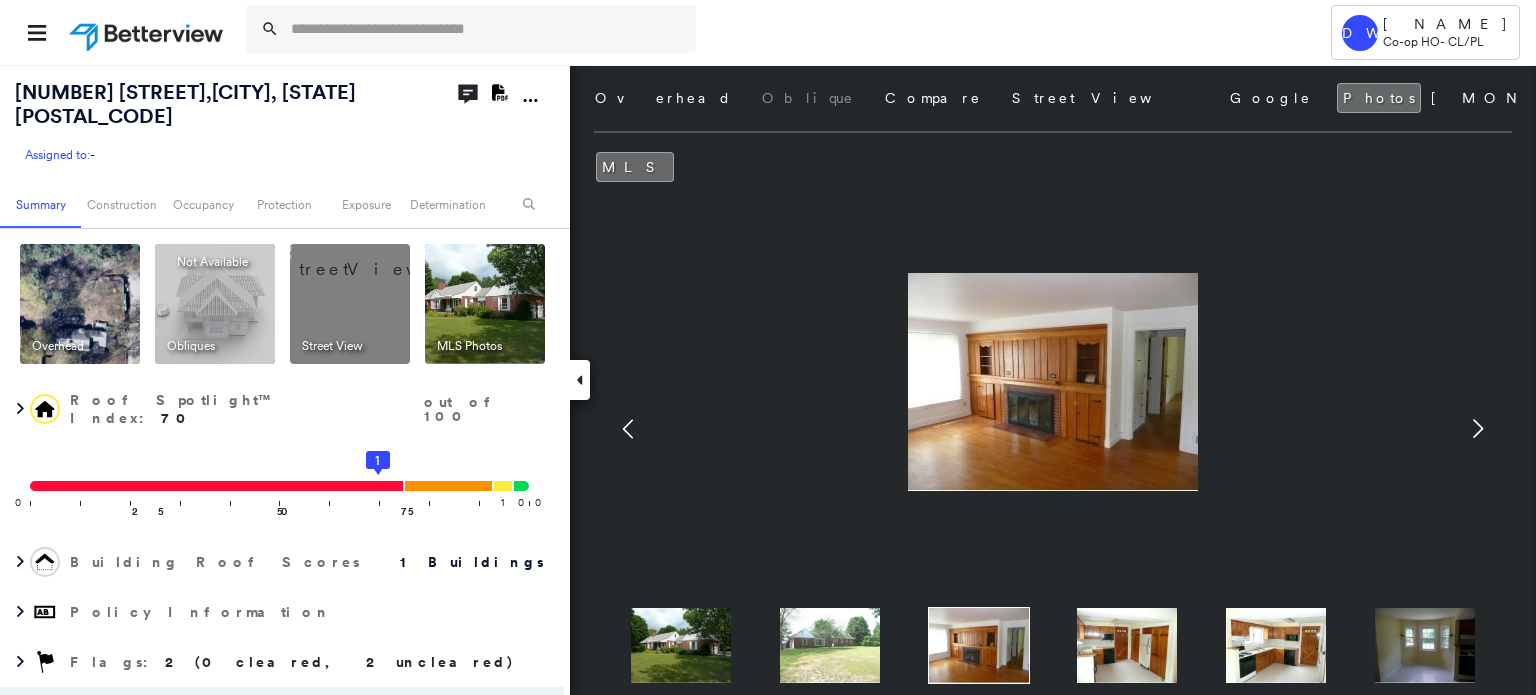 click 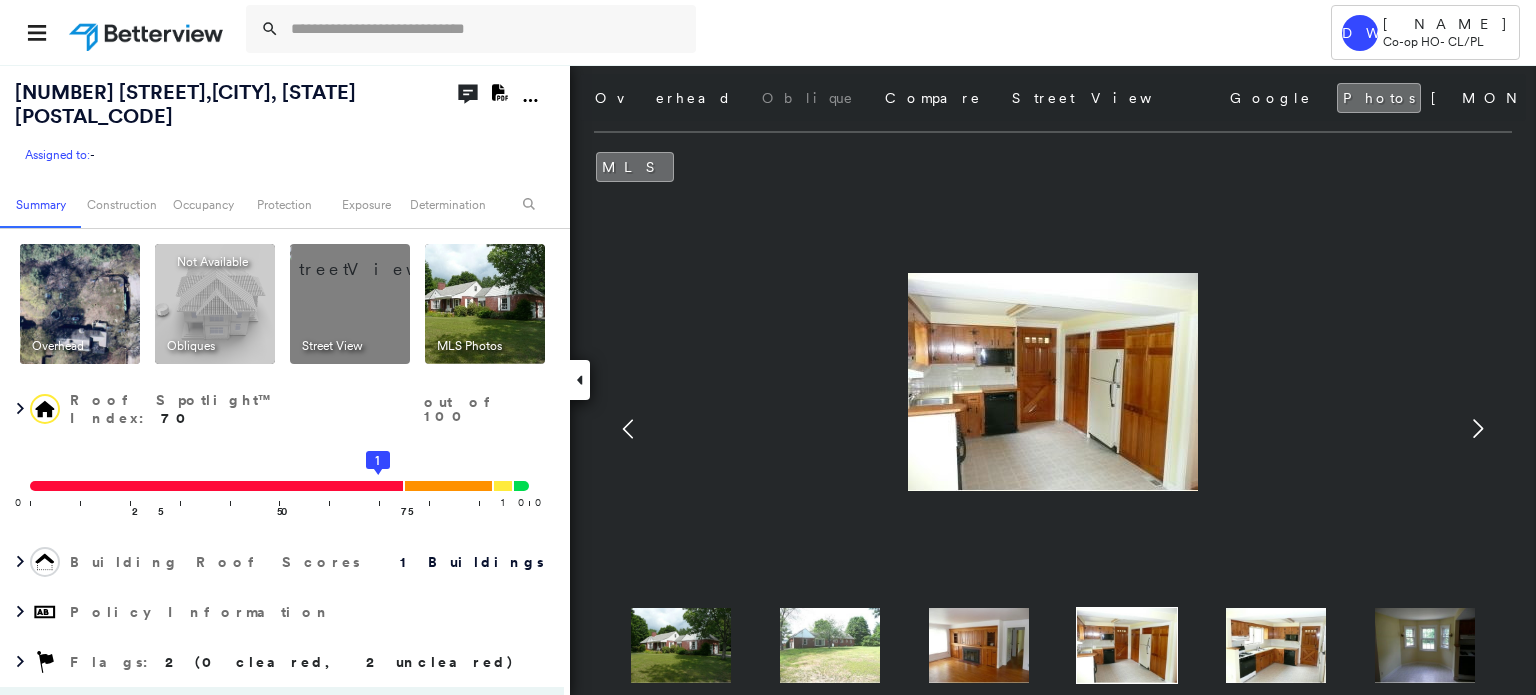click 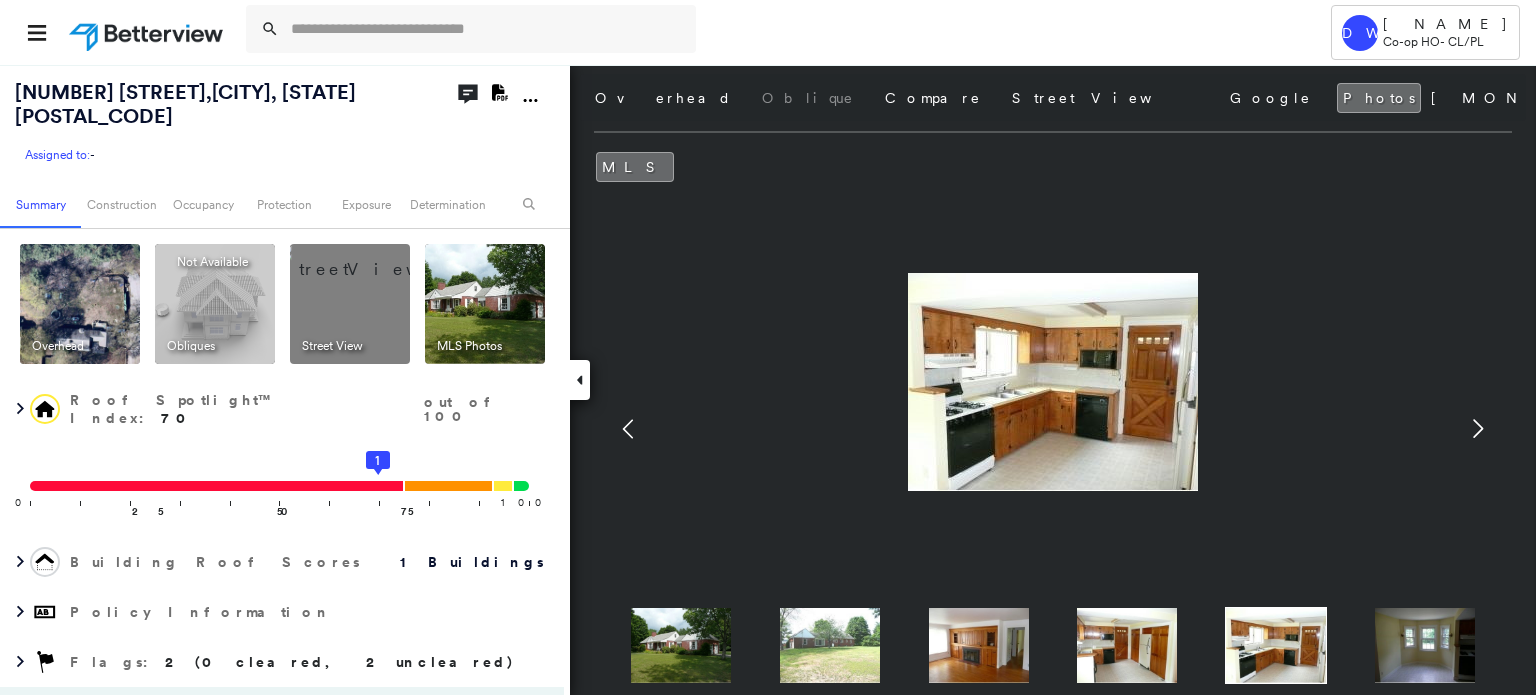 click 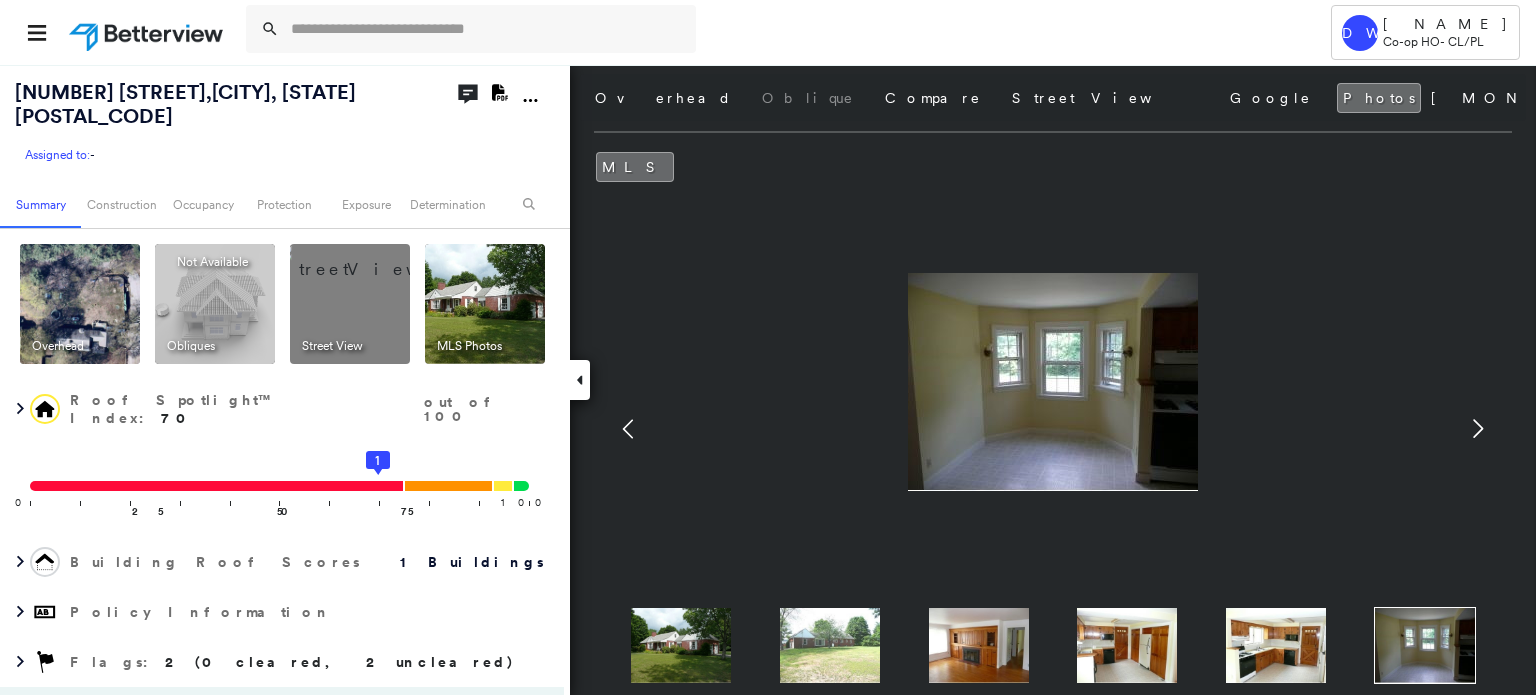 click 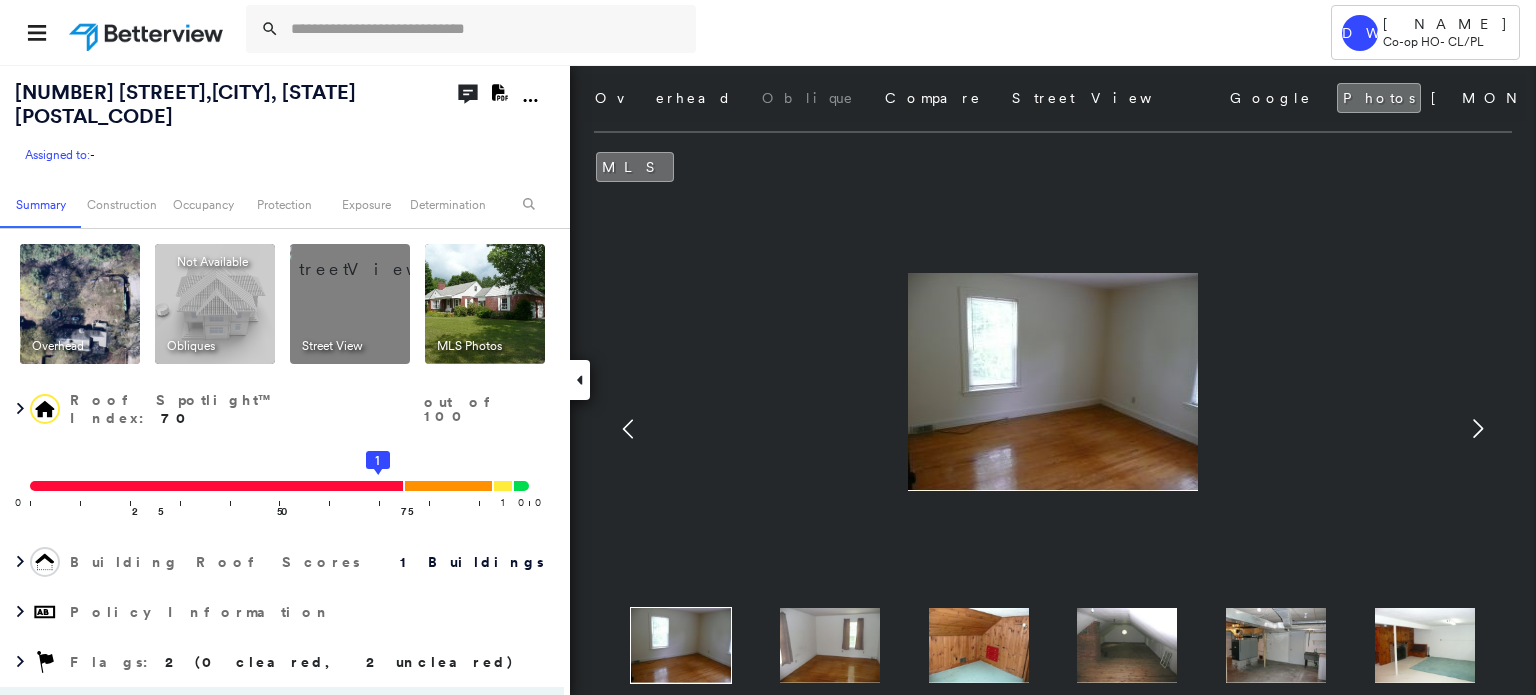 click 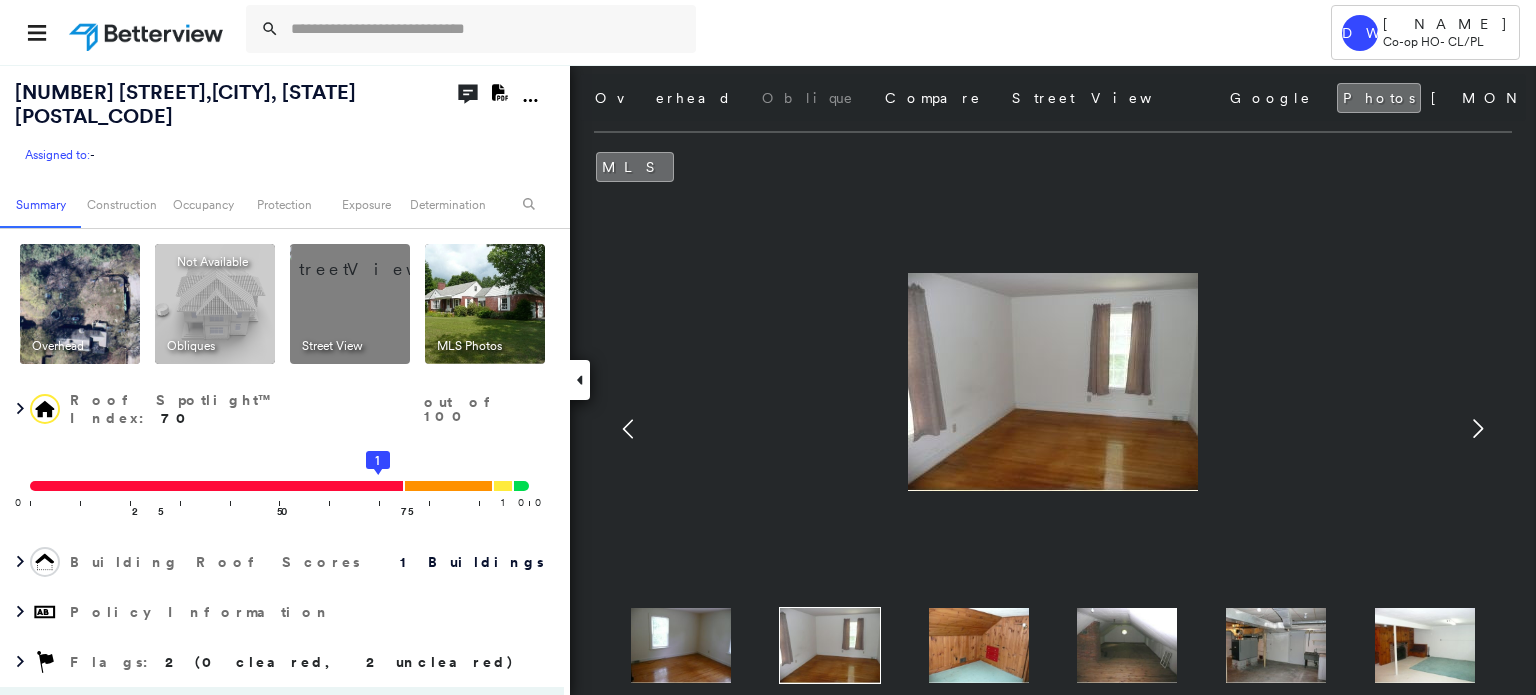click 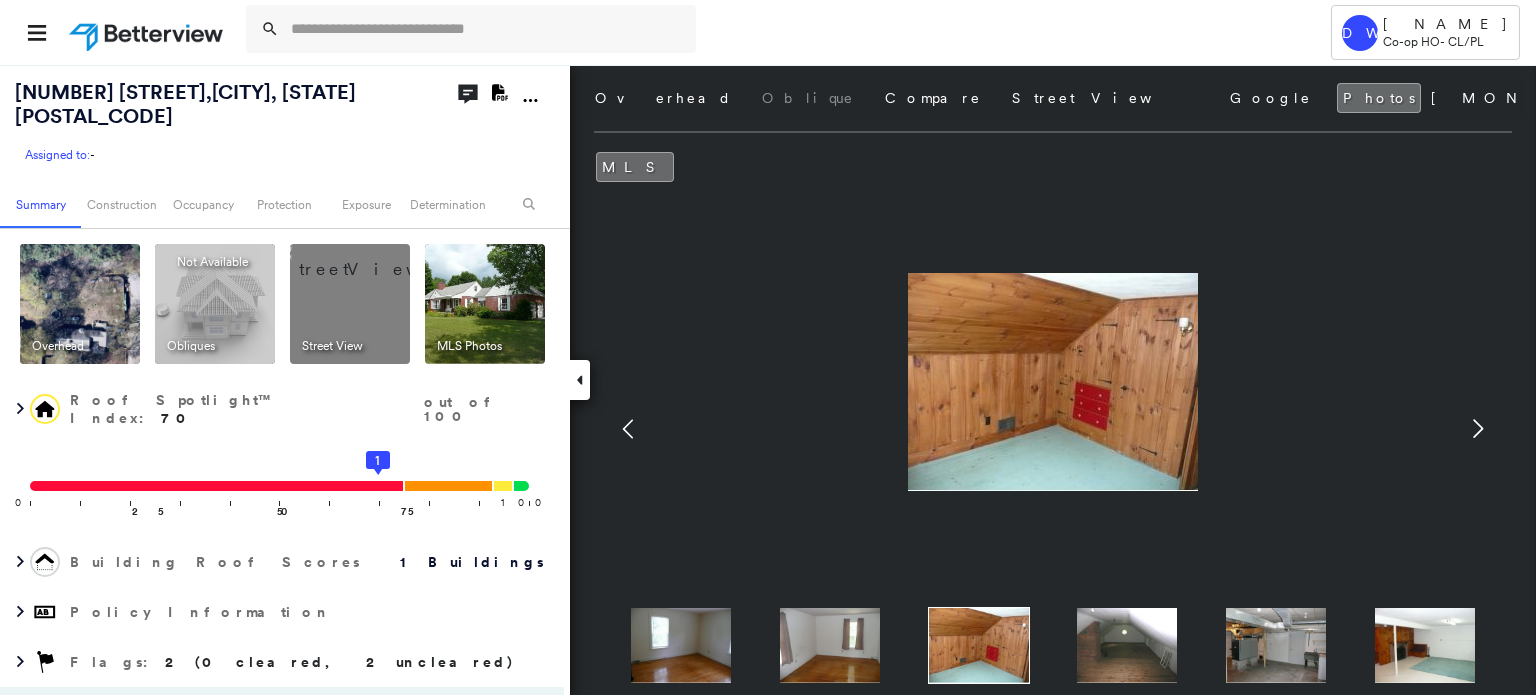 click 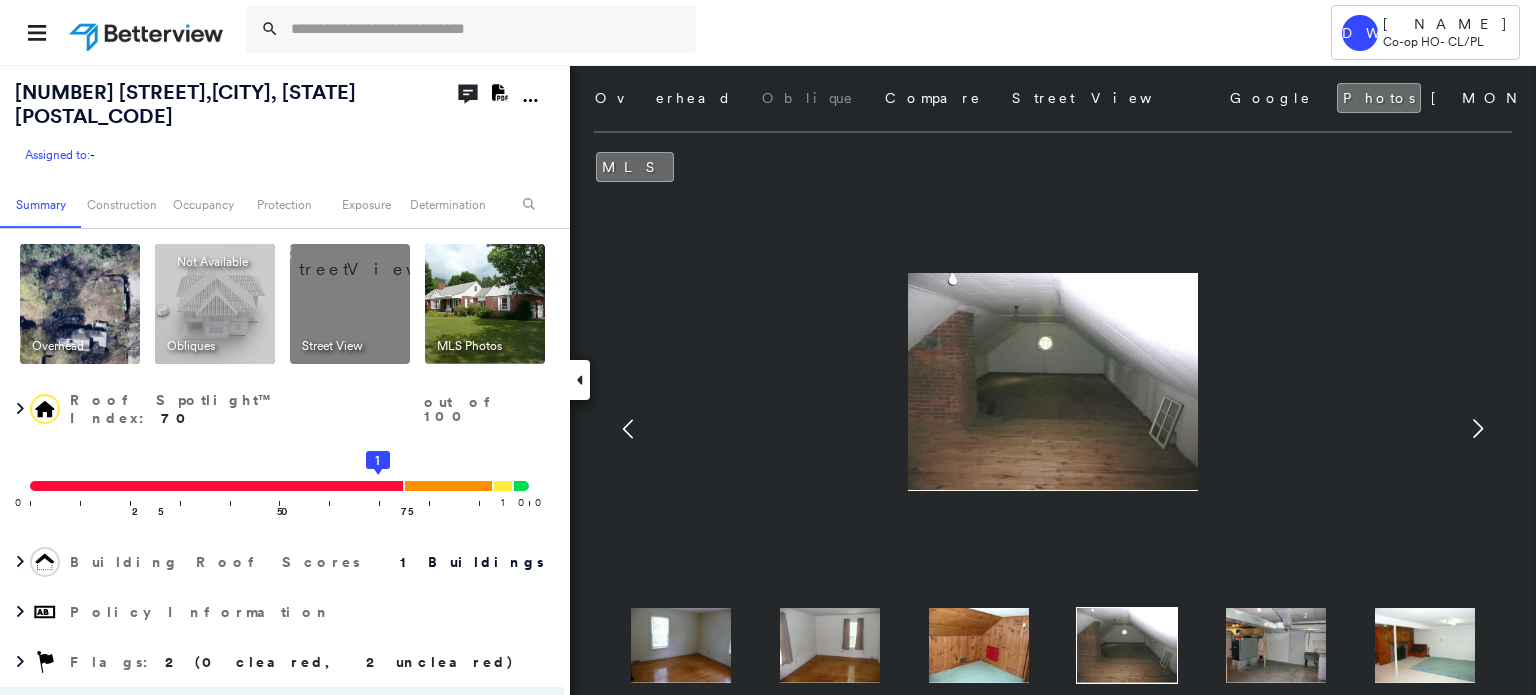 click 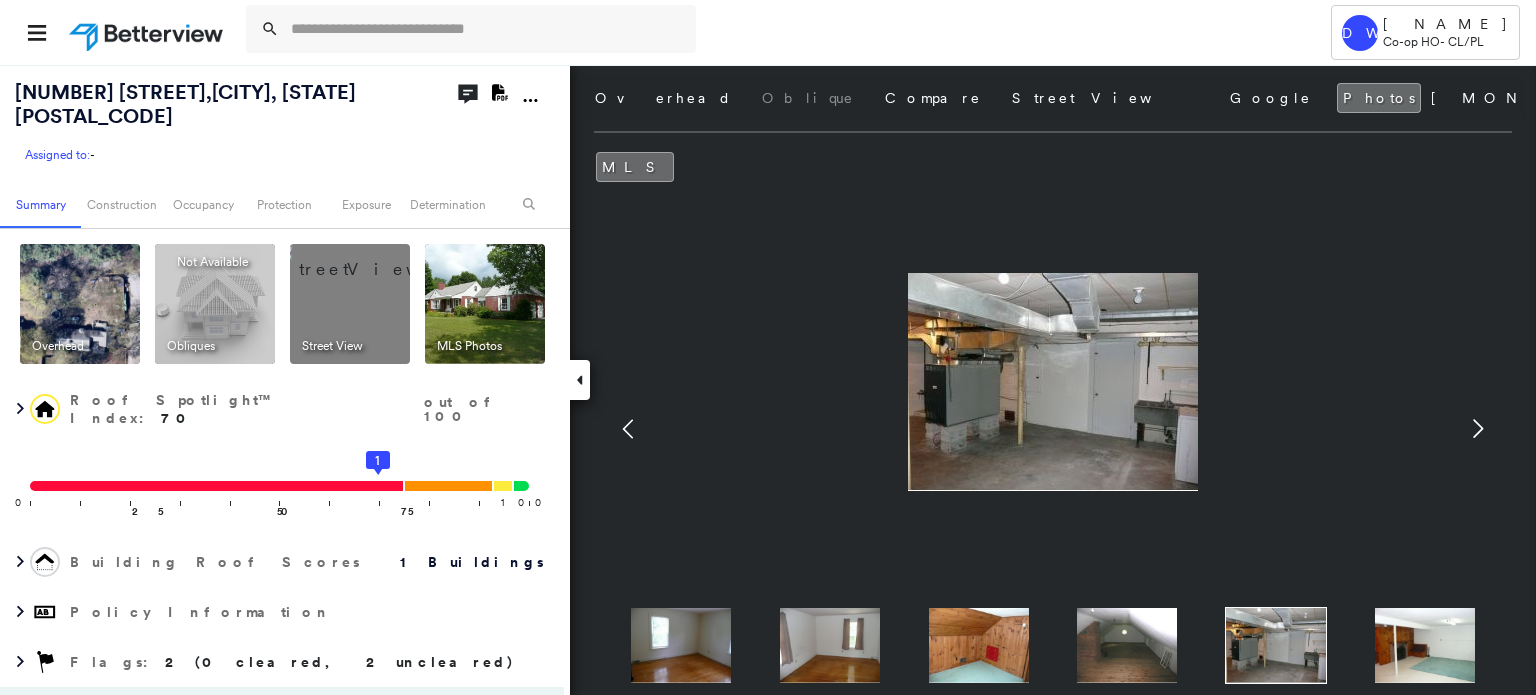 click 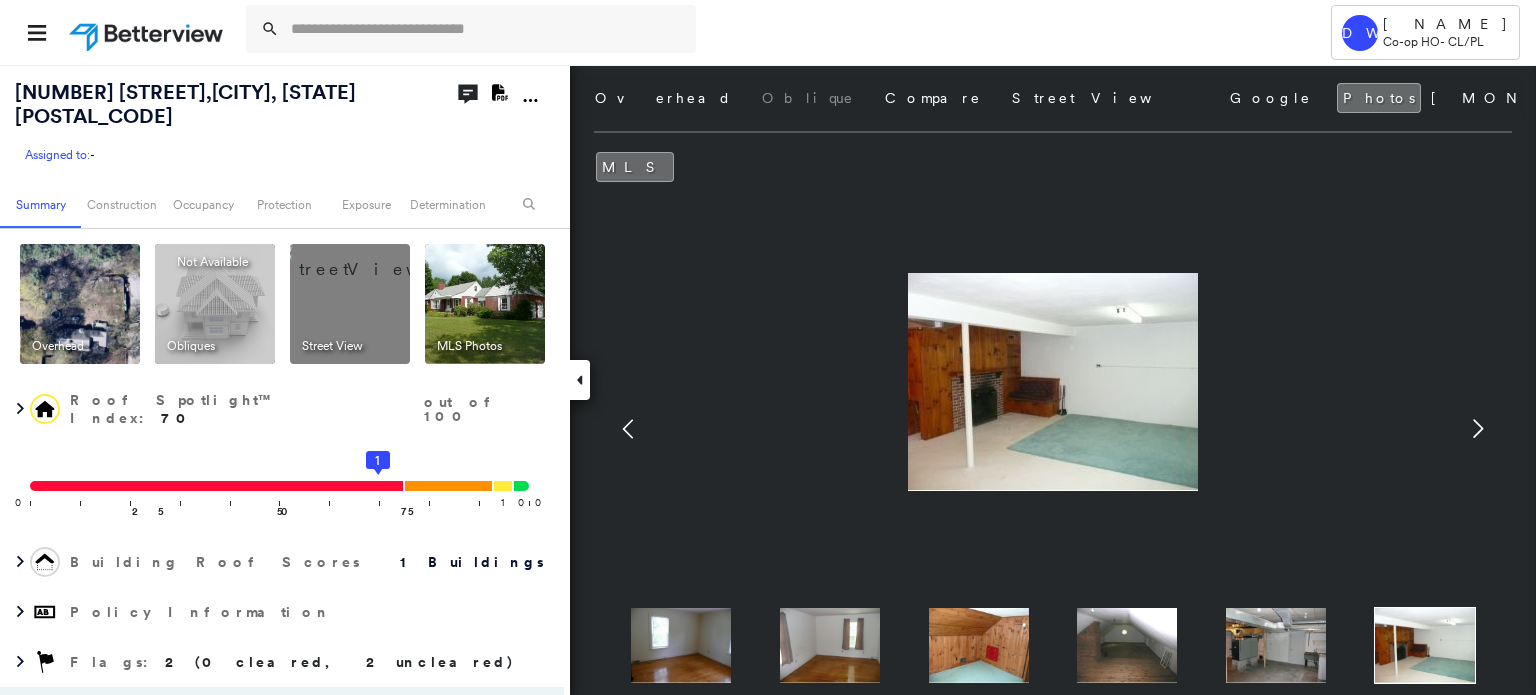 click 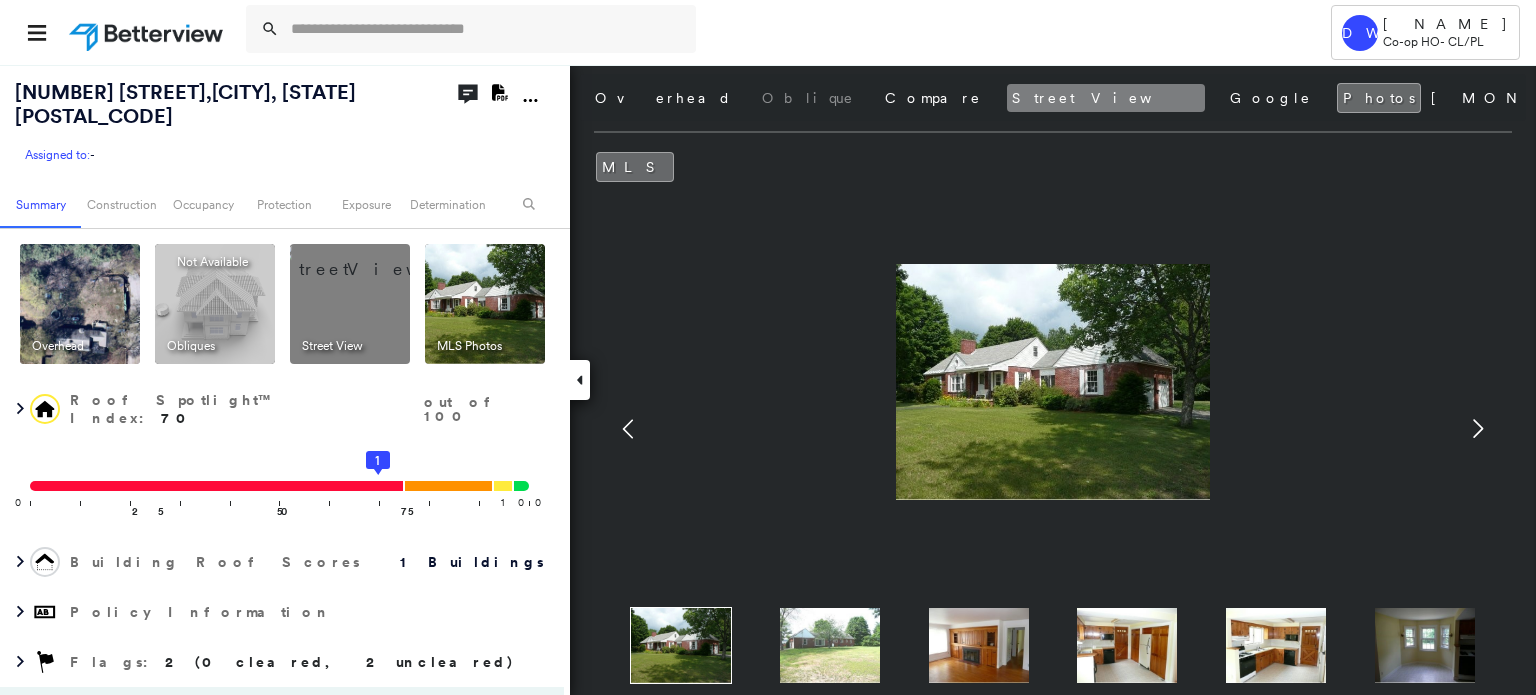 click on "Street View" at bounding box center (1106, 98) 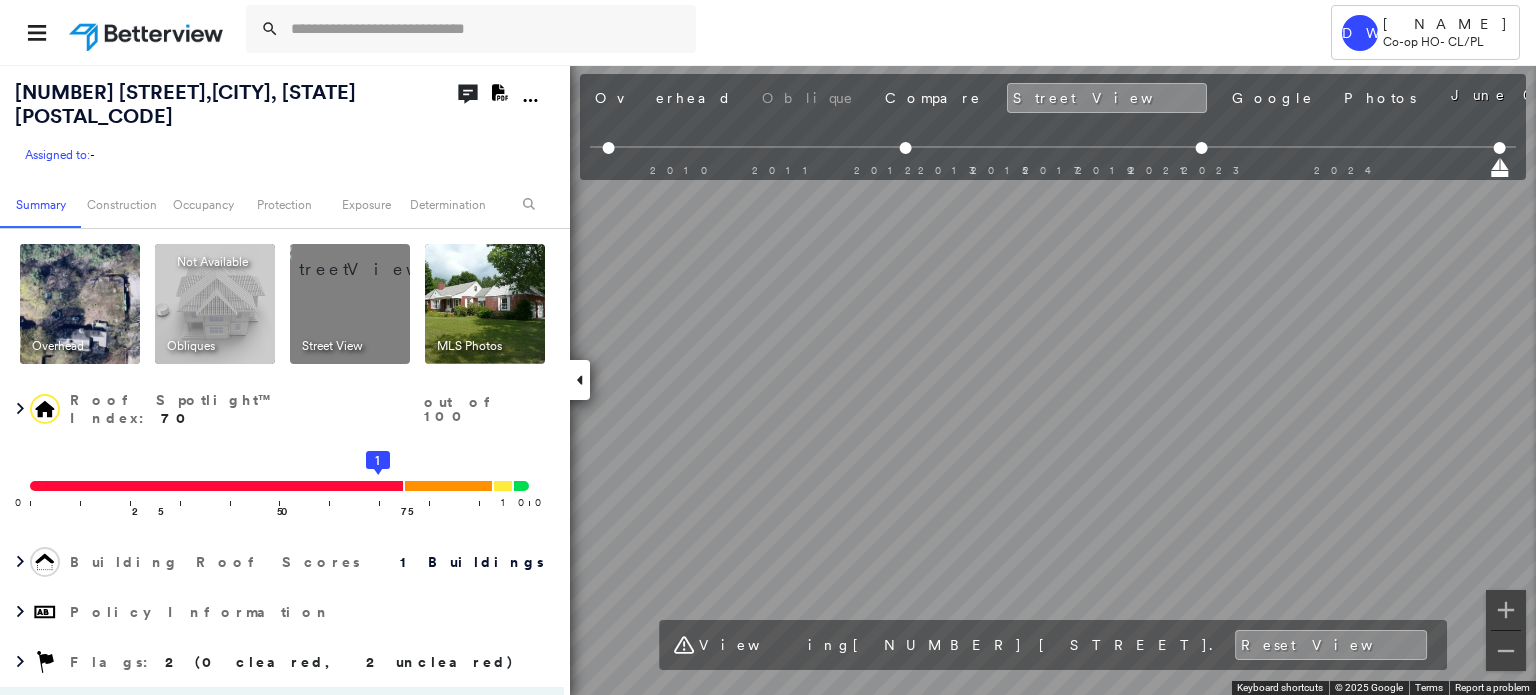 click on "[NUMBER] [STREET], [CITY], [STATE] [POSTAL_CODE] Assigned to: - Assigned to: - Assigned to: - Open Comments Download PDF Report Summary Construction Occupancy Protection Exposure Determination Overhead Obliques Not Available ; Street View MLS Photos Roof Spotlight™ Index : 70 out of 100 0 100 25 50 75 1 Building Roof Scores 1 Buildings Policy Information Flags : 2 (0 cleared, 2 uncleared) Copilot Welcome to Copilot! 😊
I'm here to help. You can ask me anything about this property. I might not know everything, but I'm learning more every day! Right now, I am 100% experimental and I might even display something inaccurate. Your questions help me to learn and your understanding helps me to grow! * ​ Construction Roof Spotlights : Staining, Overhang, Chimney, Vent, Satellite Dish Property Features : Playground, Trampoline Roof Size & Shape : 1 building - Gable | Asphalt Shingle Assessor and MLS Details Property Lookup BuildZoom - Building Permit Data and Analysis Occupancy Ownership Place Detail Geocode" at bounding box center [768, 379] 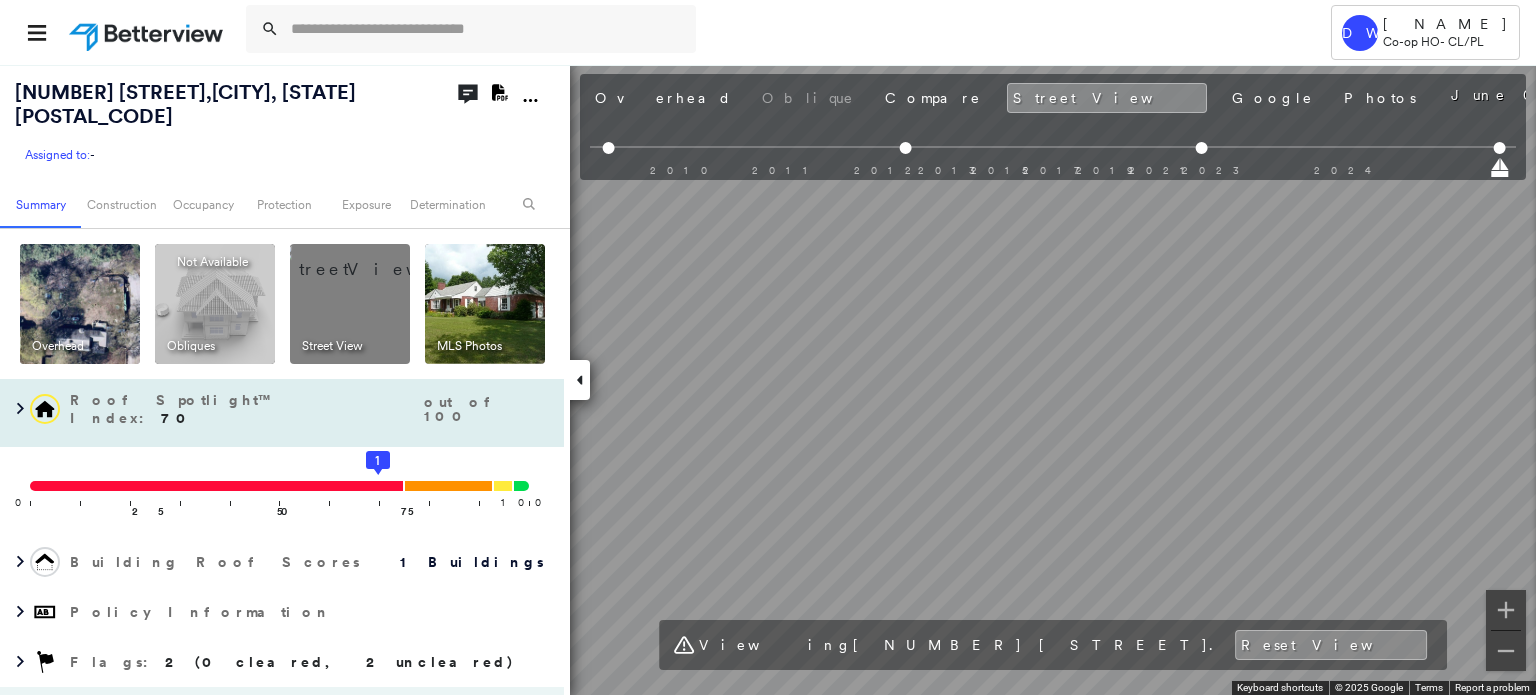 click on "[NUMBER] [STREET], [CITY], [STATE] [POSTAL_CODE] Assigned to: - Assigned to: - Assigned to: - Open Comments Download PDF Report Summary Construction Occupancy Protection Exposure Determination Overhead Obliques Not Available ; Street View MLS Photos Roof Spotlight™ Index : 70 out of 100 0 100 25 50 75 1 Building Roof Scores 1 Buildings Policy Information Flags : 2 (0 cleared, 2 uncleared) Copilot Welcome to Copilot! 😊
I'm here to help. You can ask me anything about this property. I might not know everything, but I'm learning more every day! Right now, I am 100% experimental and I might even display something inaccurate. Your questions help me to learn and your understanding helps me to grow! * ​ Construction Roof Spotlights : Staining, Overhang, Chimney, Vent, Satellite Dish Property Features : Playground, Trampoline Roof Size & Shape : 1 building - Gable | Asphalt Shingle Assessor and MLS Details Property Lookup BuildZoom - Building Permit Data and Analysis Occupancy Ownership Place Detail Geocode" at bounding box center (768, 379) 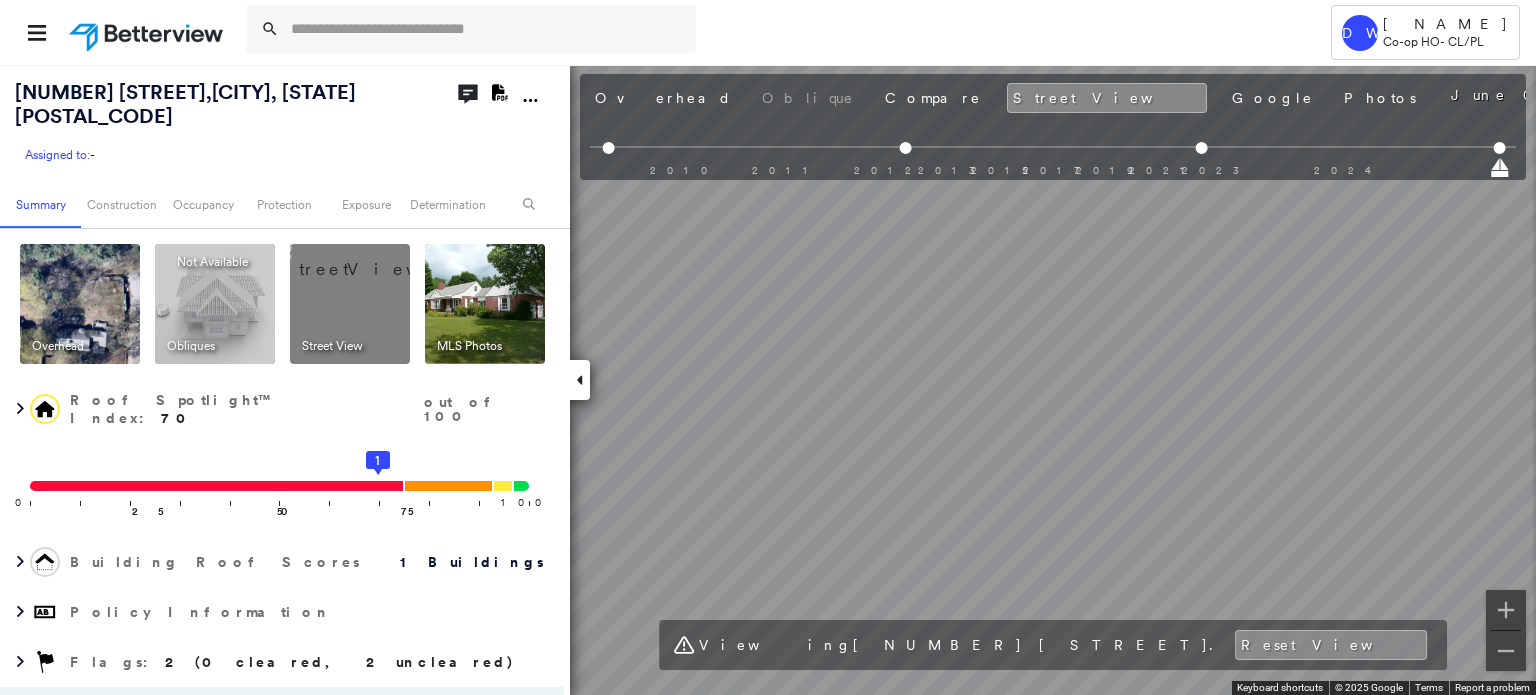 click on "[NUMBER] [STREET], [CITY], [STATE] [POSTAL_CODE] Assigned to: - Assigned to: - Assigned to: - Open Comments Download PDF Report Summary Construction Occupancy Protection Exposure Determination Overhead Obliques Not Available ; Street View MLS Photos Roof Spotlight™ Index : 70 out of 100 0 100 25 50 75 1 Building Roof Scores 1 Buildings Policy Information Flags : 2 (0 cleared, 2 uncleared) Copilot Welcome to Copilot! 😊
I'm here to help. You can ask me anything about this property. I might not know everything, but I'm learning more every day! Right now, I am 100% experimental and I might even display something inaccurate. Your questions help me to learn and your understanding helps me to grow! * ​ Construction Roof Spotlights : Staining, Overhang, Chimney, Vent, Satellite Dish Property Features : Playground, Trampoline Roof Size & Shape : 1 building - Gable | Asphalt Shingle Assessor and MLS Details Property Lookup BuildZoom - Building Permit Data and Analysis Occupancy Ownership Place Detail Geocode" at bounding box center (768, 379) 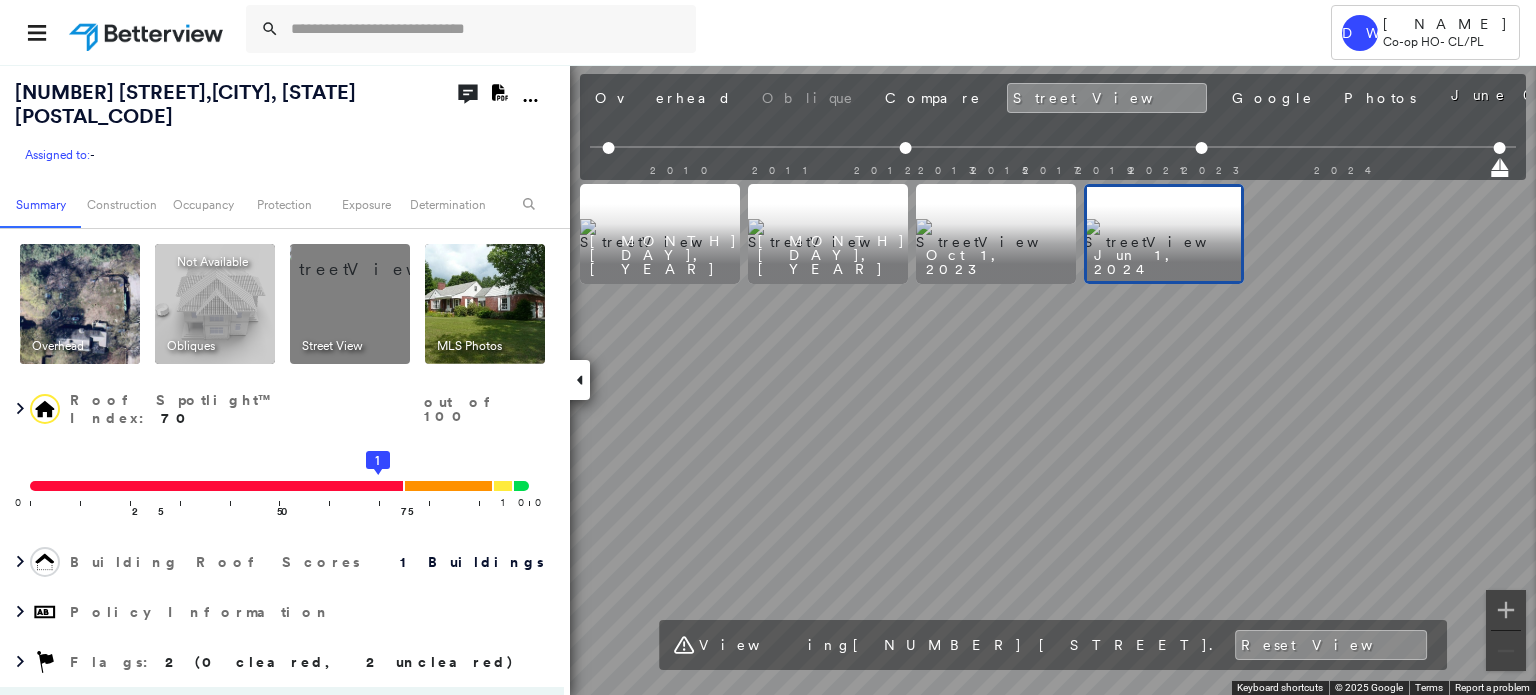 click on "Overhead Oblique Compare Street View Google Photos" at bounding box center (1005, 98) 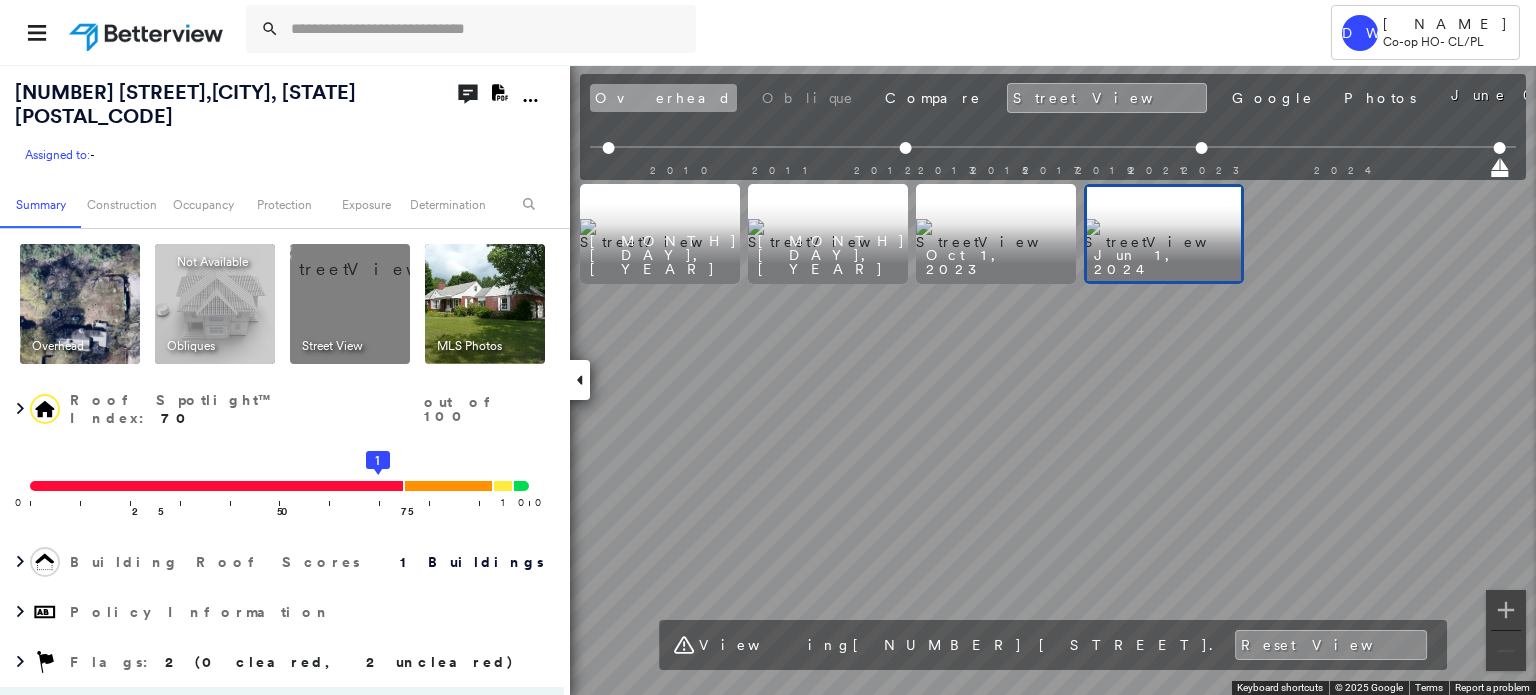 click on "Overhead" at bounding box center [663, 98] 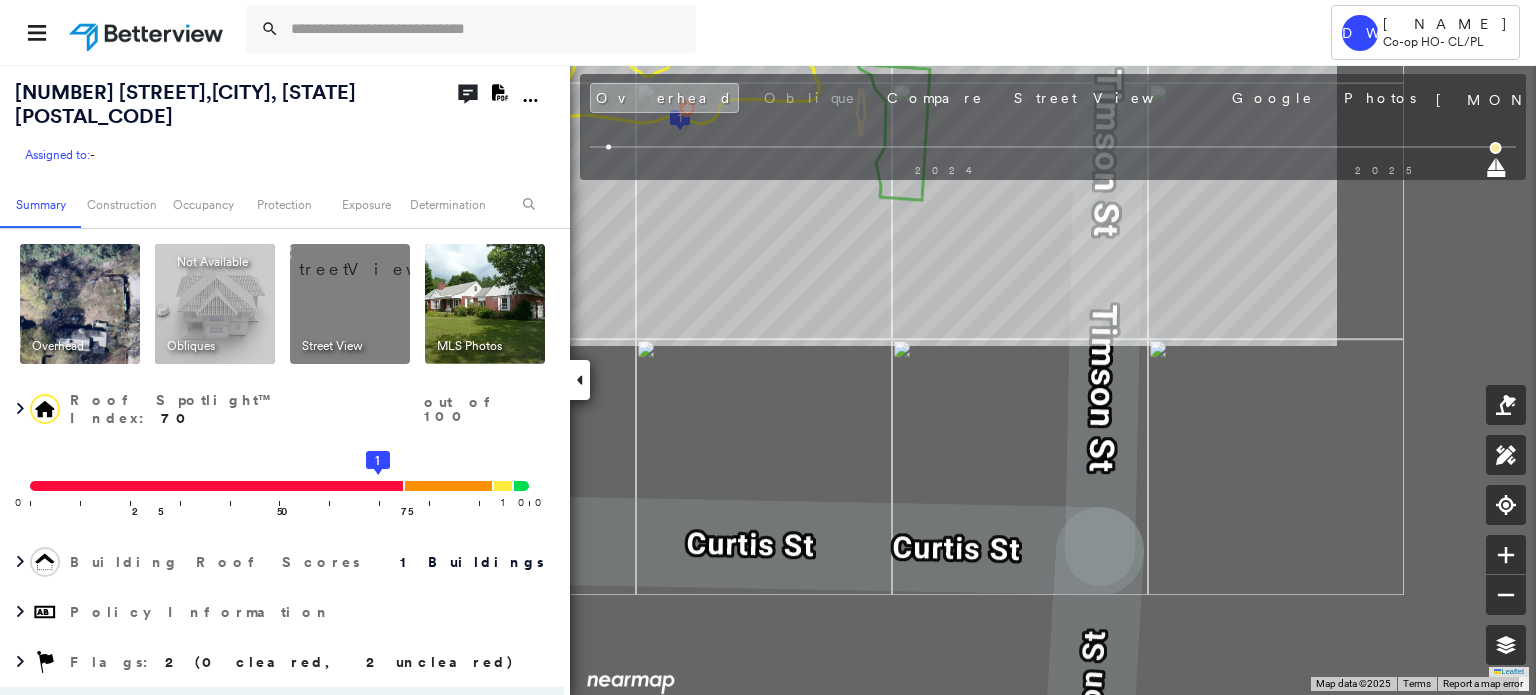 click on "[COMPANY] [NAME] Co-op HO - CL/PL [NUMBER] [STREET], [CITY], [STATE] [POSTAL_CODE] Assigned to: - Assigned to: - Assigned to: - Open Comments Download PDF Report Summary Construction Occupancy Protection Exposure Determination Overhead Obliques Not Available ; Street View MLS Photos Roof Spotlight™ Index : 70 out of 100 0 100 25 50 75 1 Building Roof Scores 1 Buildings Policy Information Flags : 2 (0 cleared, 2 uncleared) Copilot Welcome to Copilot! 😊
I'm here to help. You can ask me anything about this property. I might not know everything, but I'm learning more every day! Right now, I am 100% experimental and I might even display something inaccurate. Your questions help me to learn and your understanding helps me to grow! * ​ Construction Roof Spotlights : Staining, Overhang, Chimney, Vent, Satellite Dish Property Features : Playground, Trampoline Roof Size & Shape : 1 building - Gable | Asphalt Shingle Assessor and MLS Details Property Lookup BuildZoom - Building Permit Data and Analysis Occupancy" at bounding box center (768, 379) 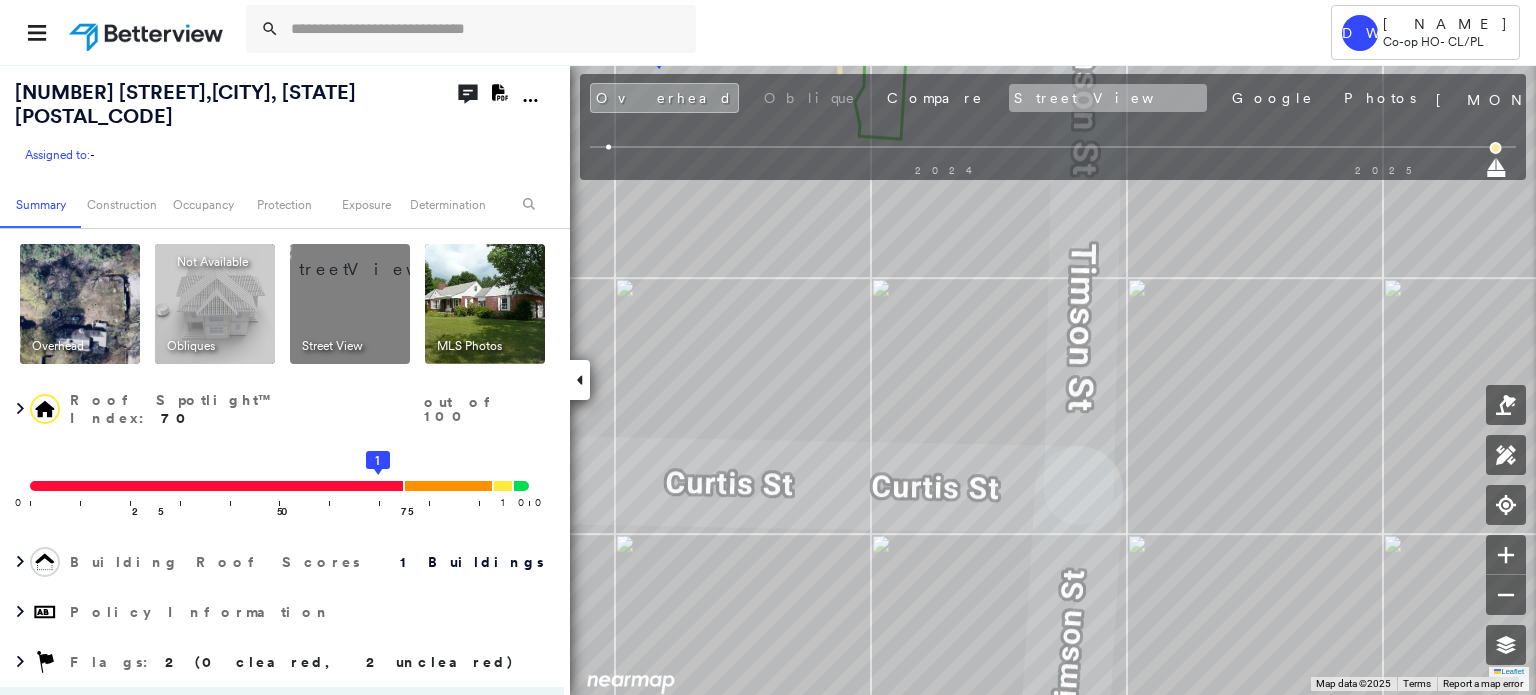 click on "Street View" at bounding box center (1108, 98) 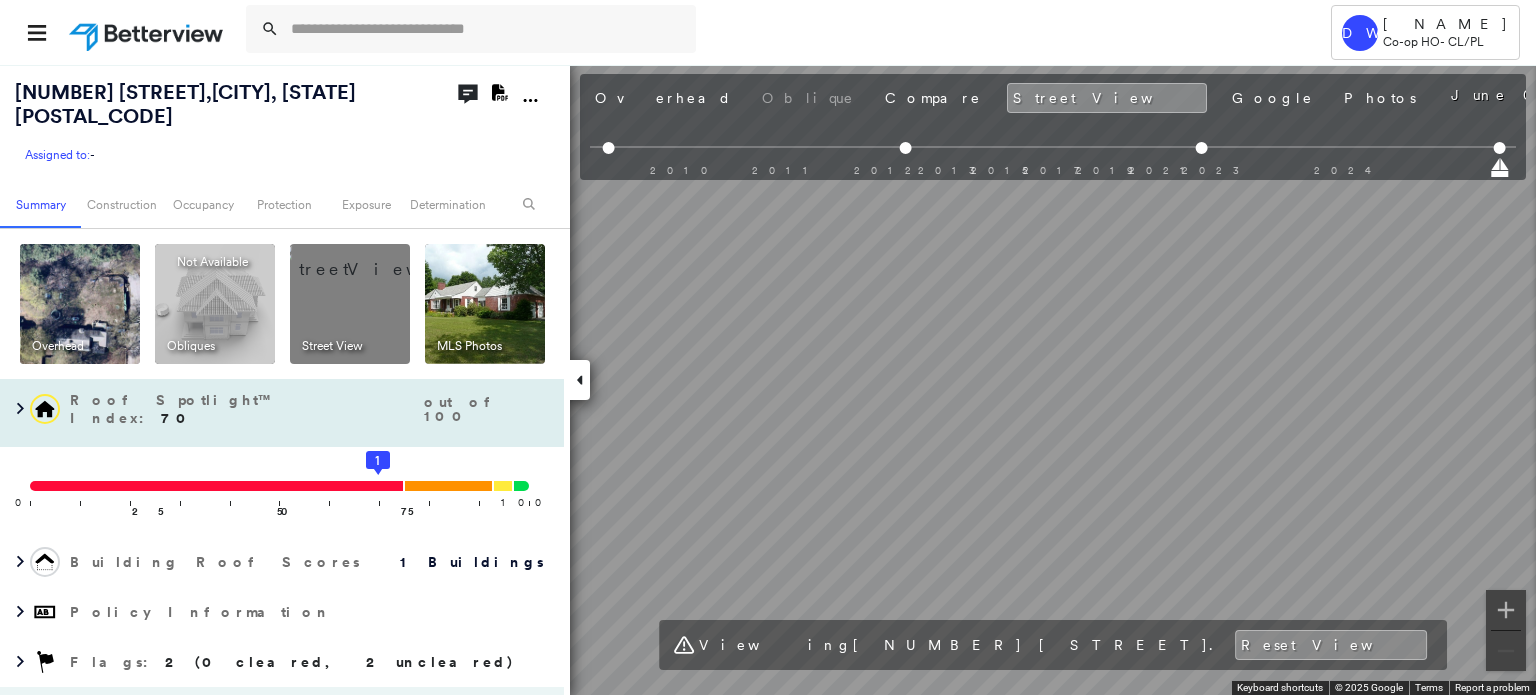click on "[NUMBER] [STREET], [CITY], [STATE] [POSTAL_CODE] Assigned to: - Assigned to: - Assigned to: - Open Comments Download PDF Report Summary Construction Occupancy Protection Exposure Determination Overhead Obliques Not Available ; Street View MLS Photos Roof Spotlight™ Index : 70 out of 100 0 100 25 50 75 1 Building Roof Scores 1 Buildings Policy Information Flags : 2 (0 cleared, 2 uncleared) Copilot Welcome to Copilot! 😊
I'm here to help. You can ask me anything about this property. I might not know everything, but I'm learning more every day! Right now, I am 100% experimental and I might even display something inaccurate. Your questions help me to learn and your understanding helps me to grow! * ​ Construction Roof Spotlights : Staining, Overhang, Chimney, Vent, Satellite Dish Property Features : Playground, Trampoline Roof Size & Shape : 1 building - Gable | Asphalt Shingle Assessor and MLS Details Property Lookup BuildZoom - Building Permit Data and Analysis Occupancy Ownership Place Detail Geocode" at bounding box center [768, 379] 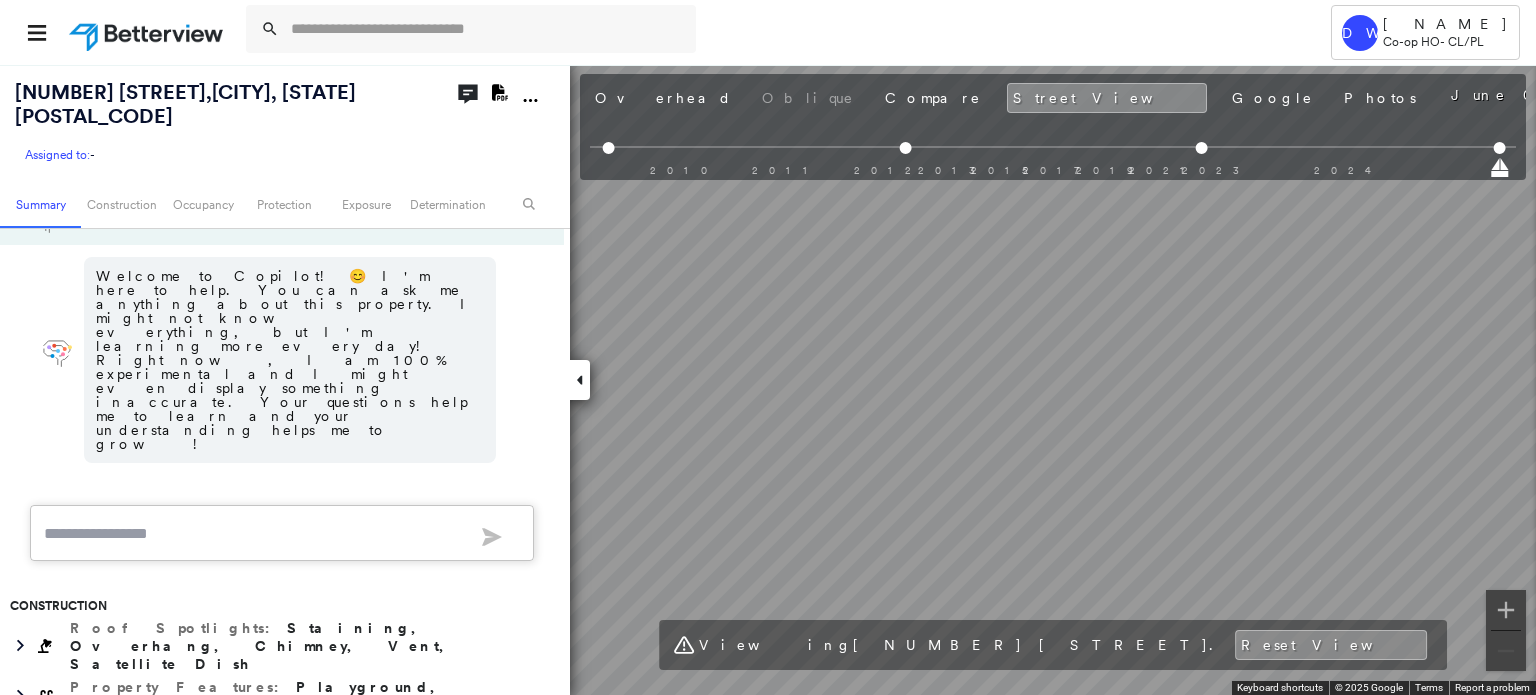 scroll, scrollTop: 600, scrollLeft: 0, axis: vertical 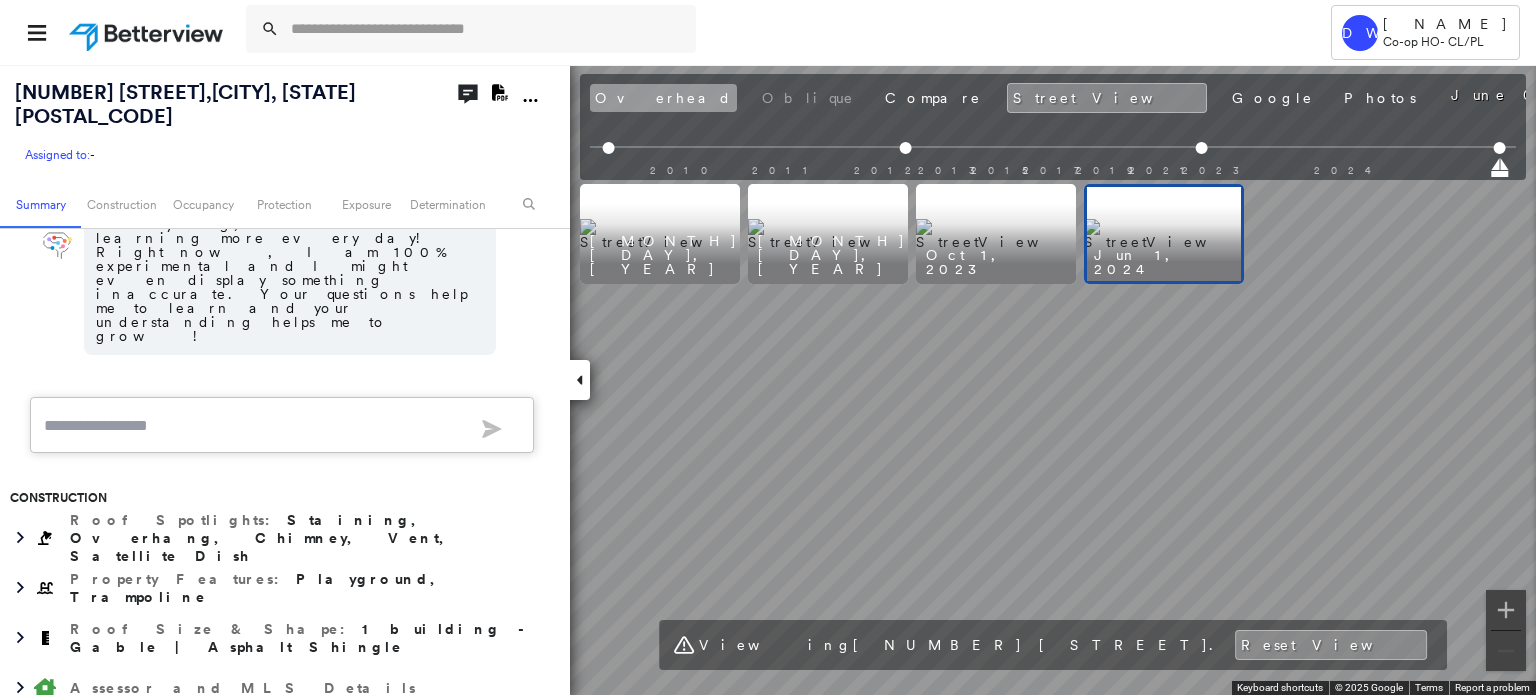 click on "Overhead" at bounding box center (663, 98) 